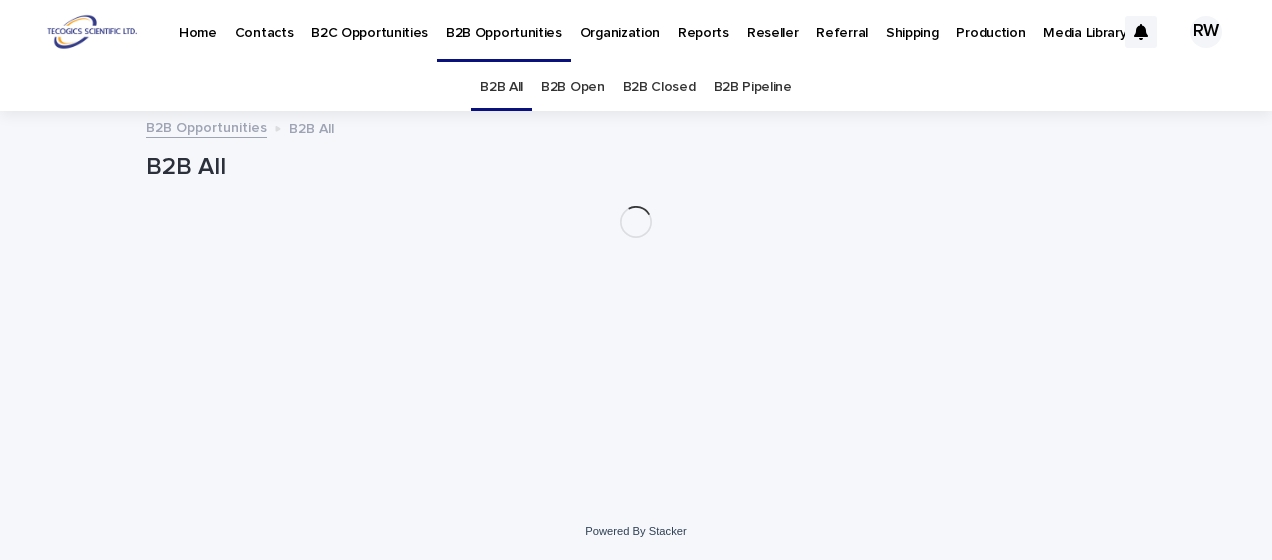 scroll, scrollTop: 0, scrollLeft: 0, axis: both 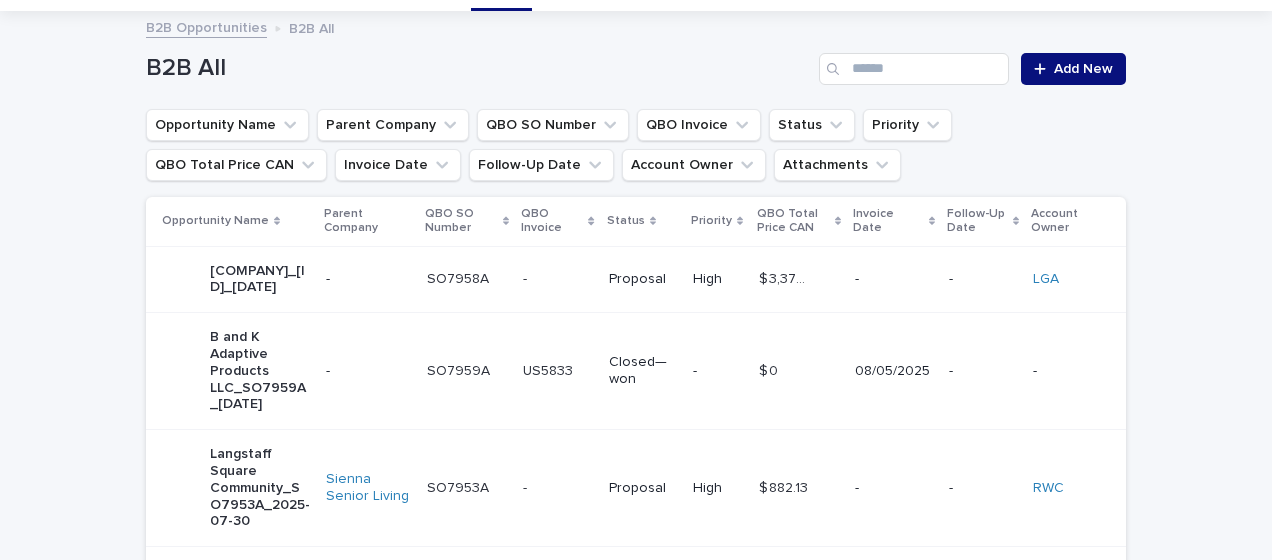 click on "- -" at bounding box center (557, 279) 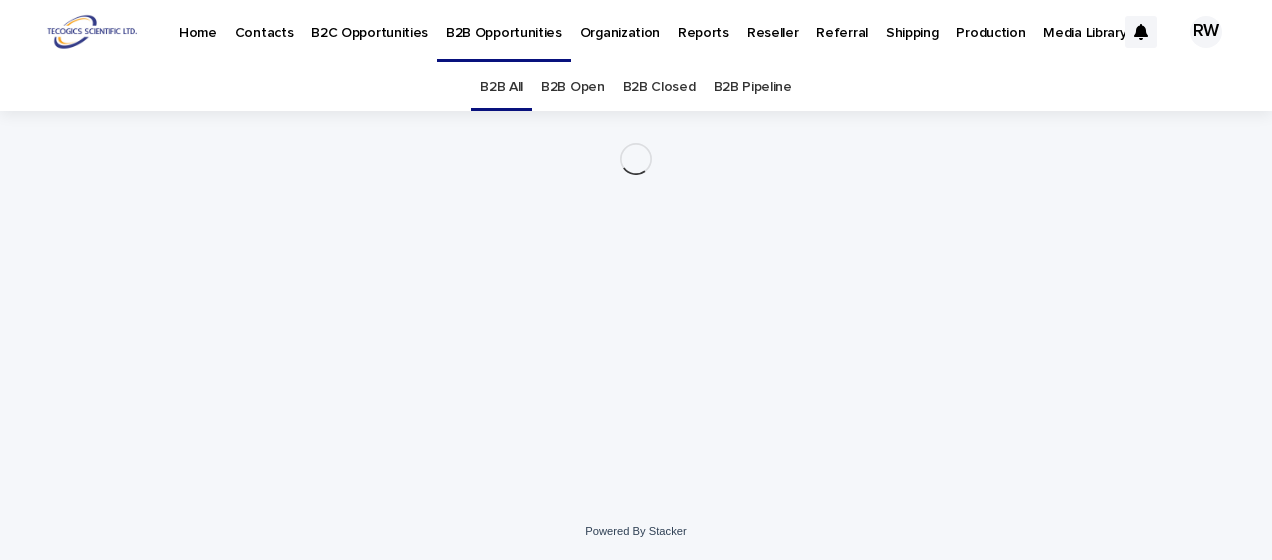 scroll, scrollTop: 0, scrollLeft: 0, axis: both 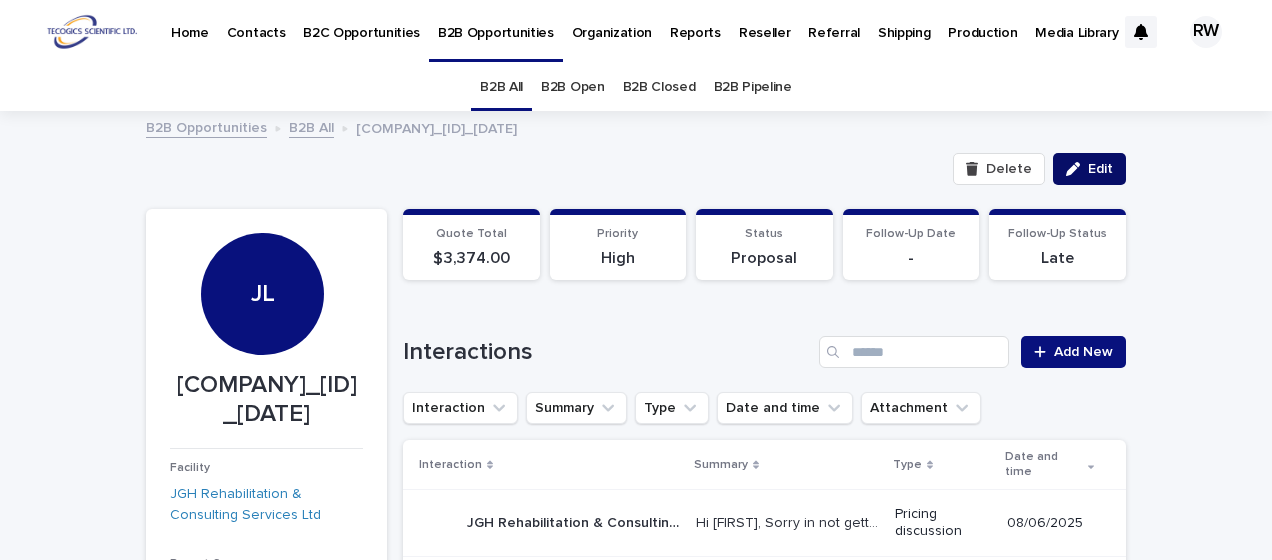 click on "Edit" at bounding box center [1100, 169] 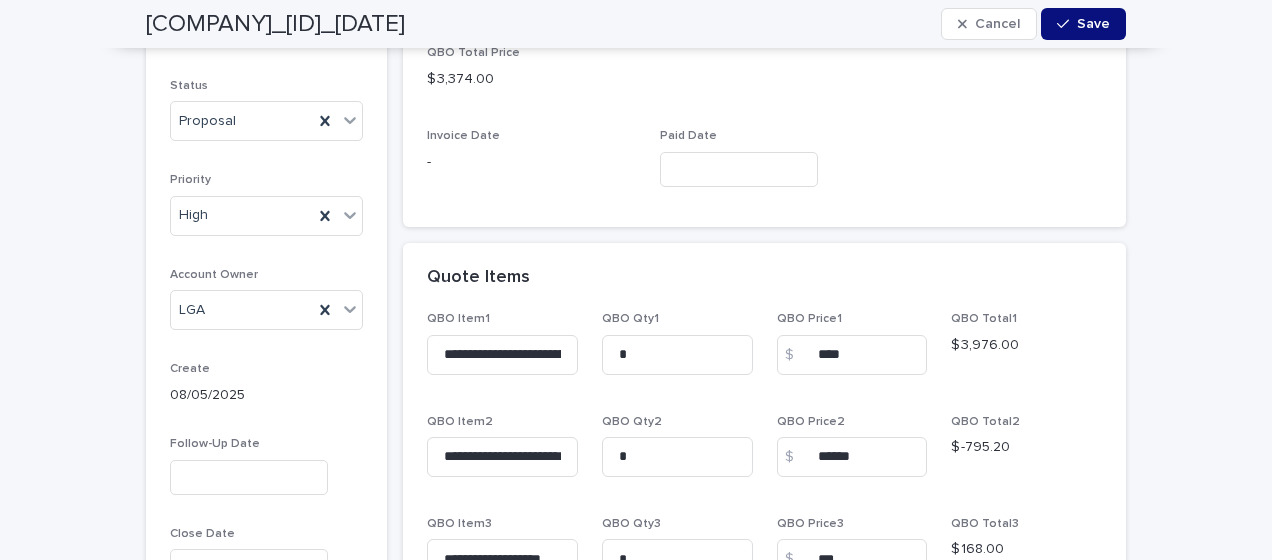 scroll, scrollTop: 1200, scrollLeft: 0, axis: vertical 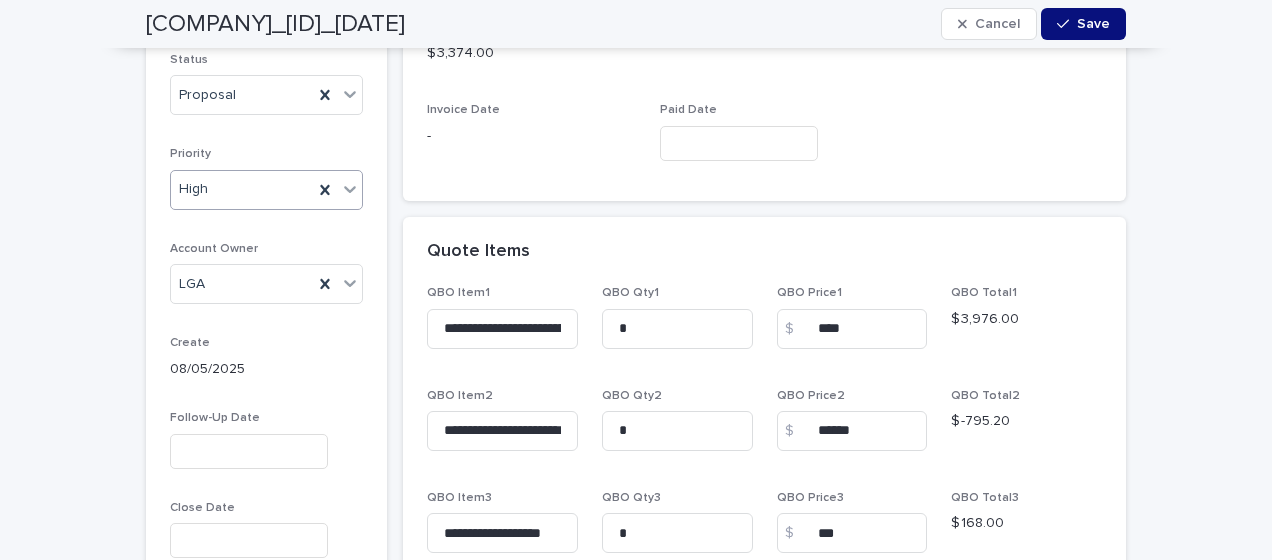 click 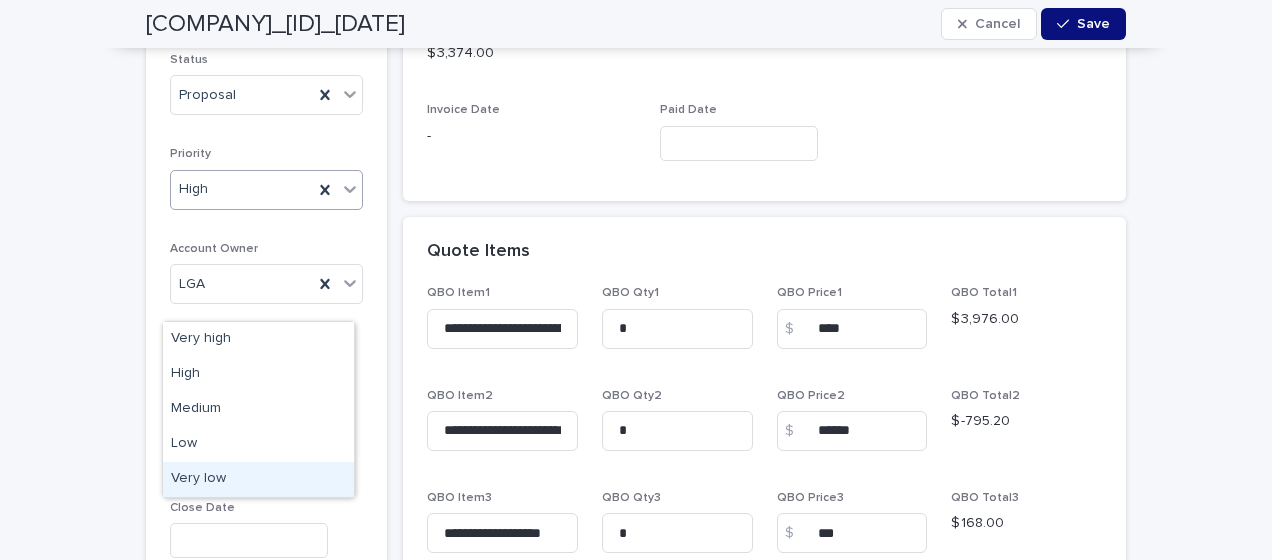click on "Very low" at bounding box center [258, 479] 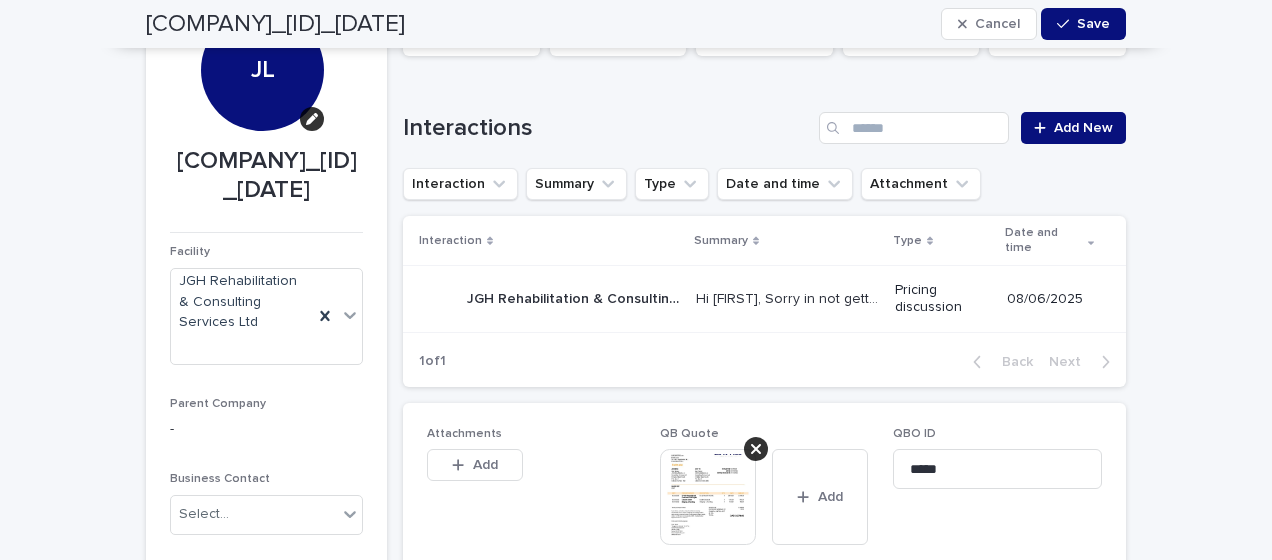 scroll, scrollTop: 200, scrollLeft: 0, axis: vertical 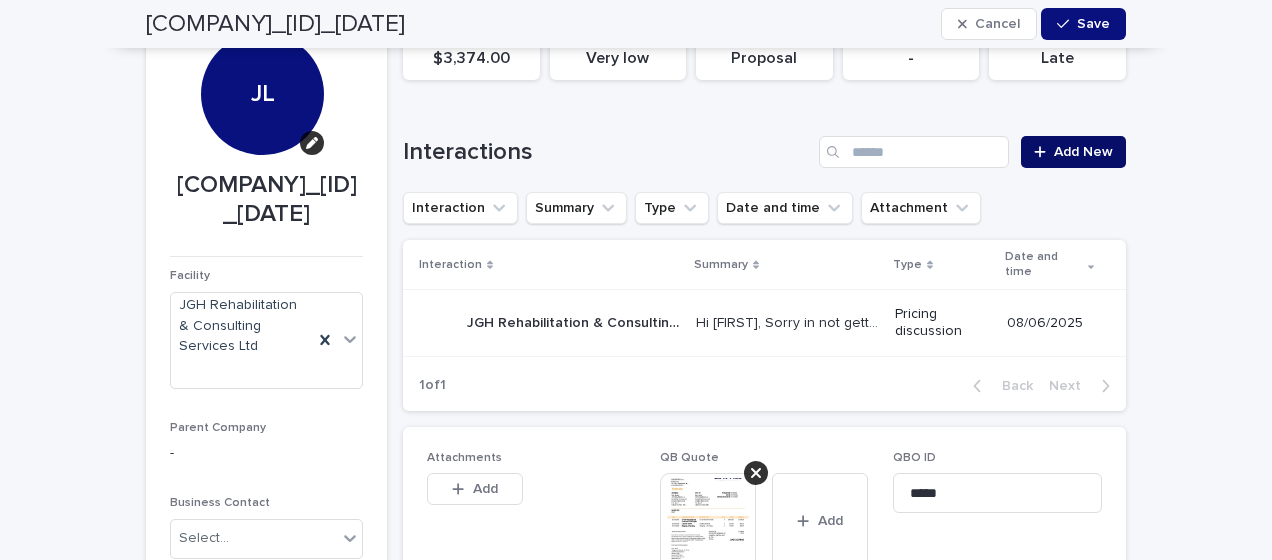 click on "Add New" at bounding box center (1083, 152) 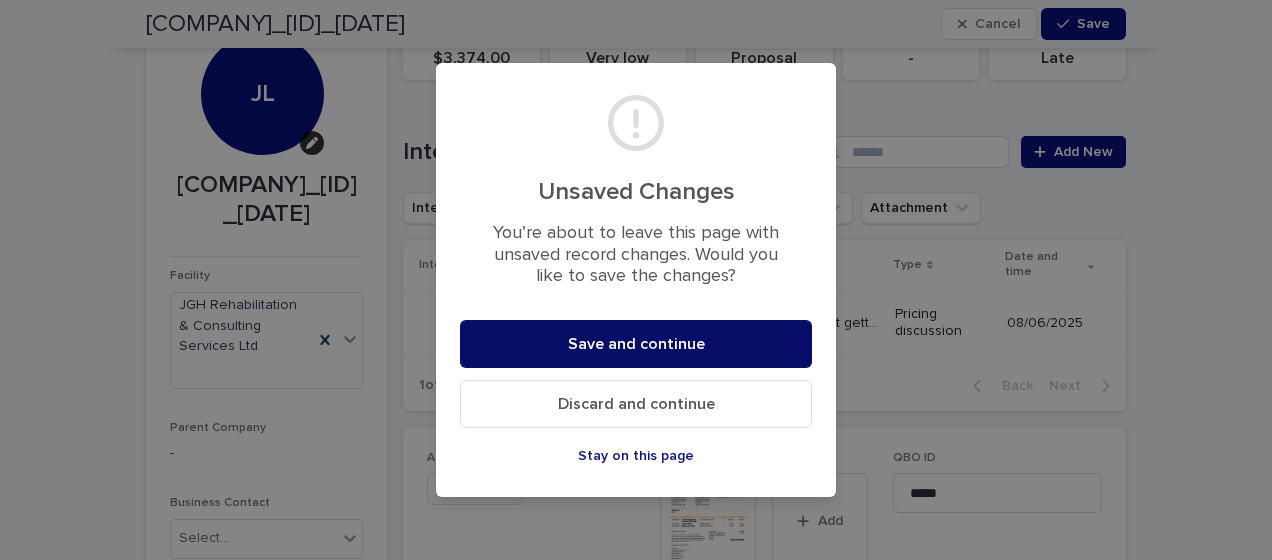click on "Save and continue" at bounding box center [636, 344] 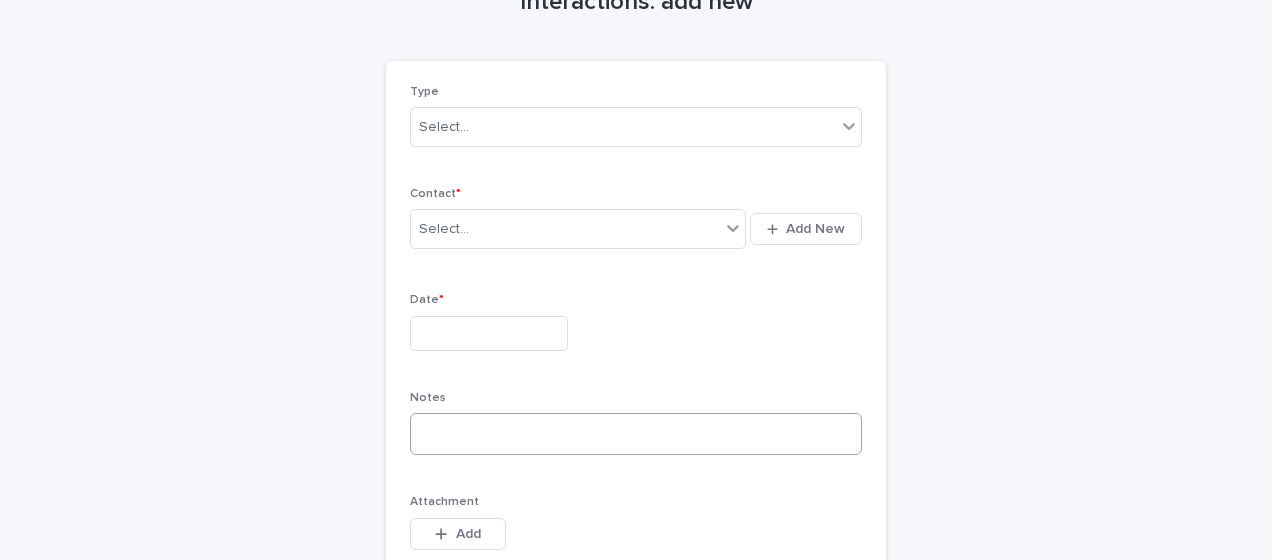 scroll, scrollTop: 18, scrollLeft: 0, axis: vertical 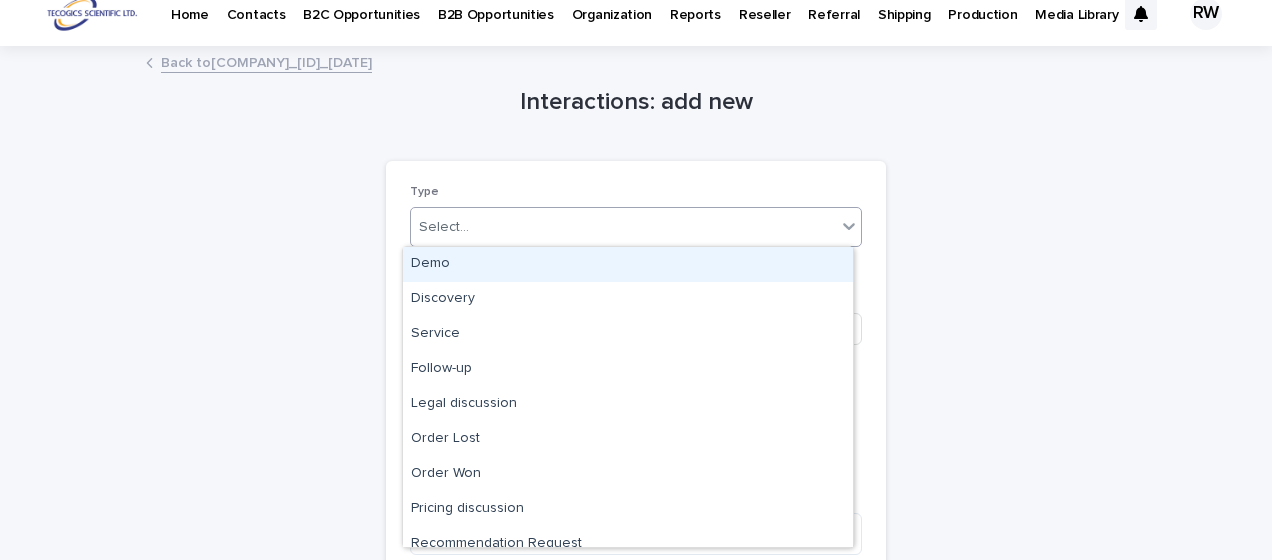 click on "Select..." at bounding box center [623, 227] 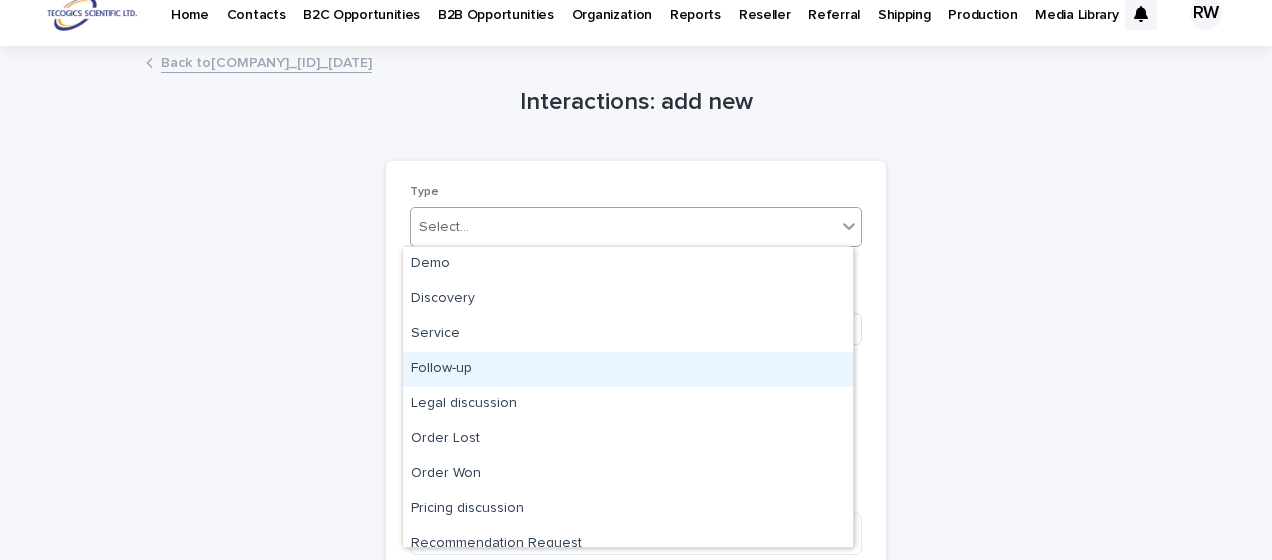 click on "Follow-up" at bounding box center [628, 369] 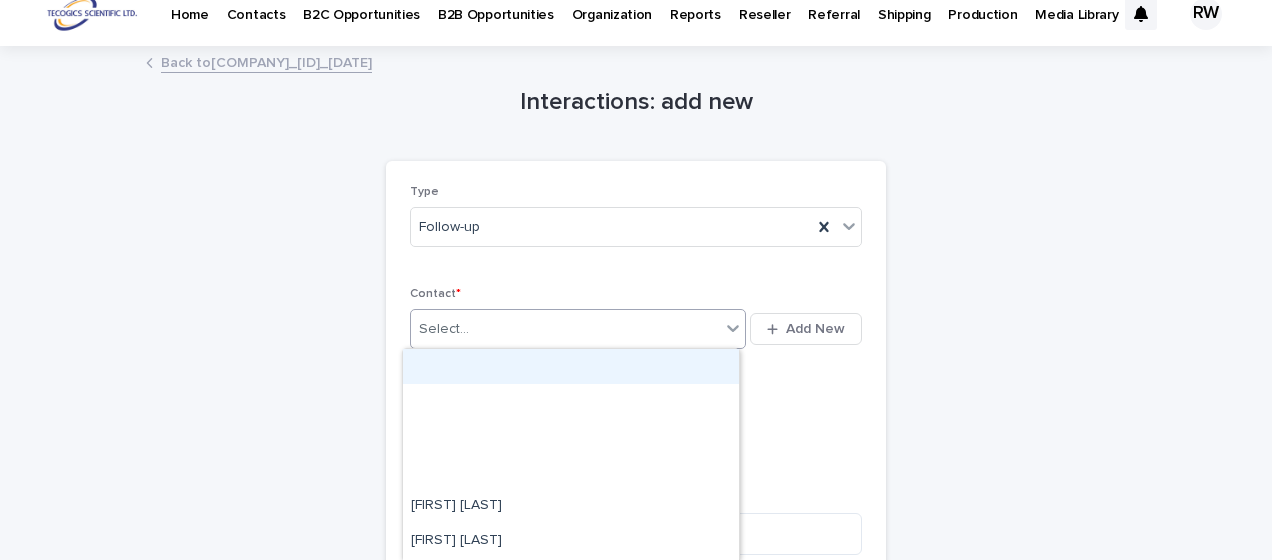 click on "Select..." at bounding box center [444, 329] 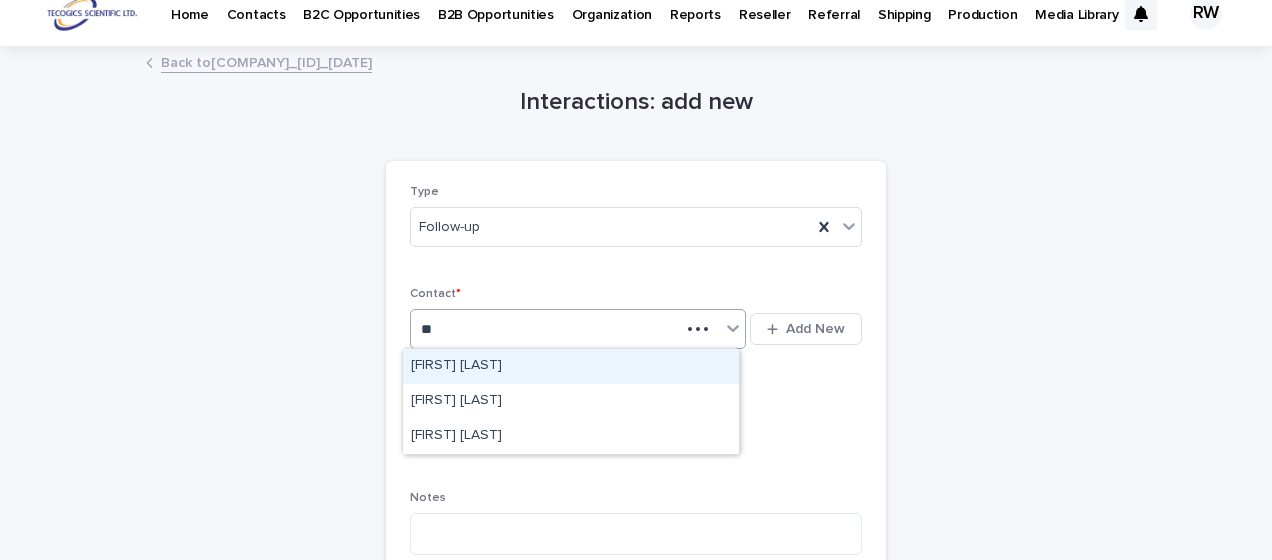 type on "***" 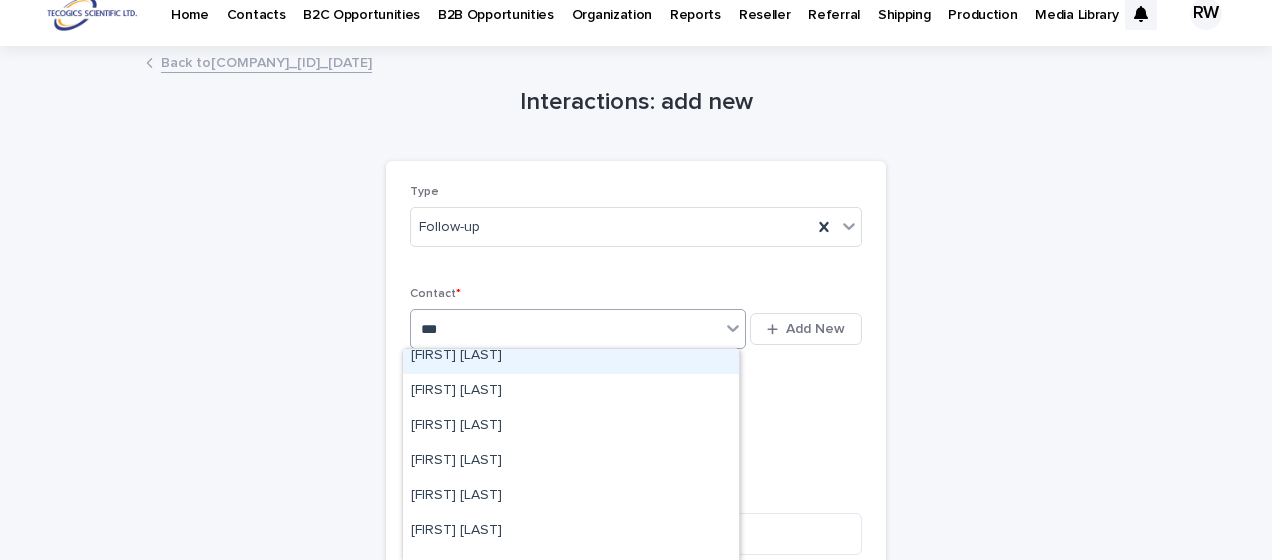 scroll, scrollTop: 200, scrollLeft: 0, axis: vertical 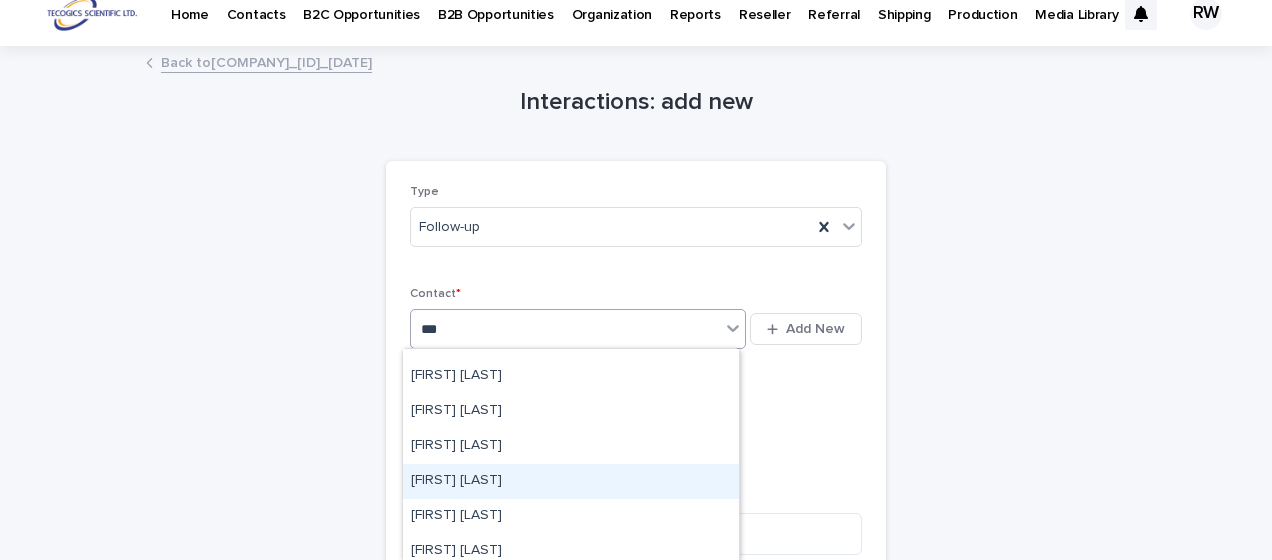 click on "[FIRST] [LAST]" at bounding box center (571, 481) 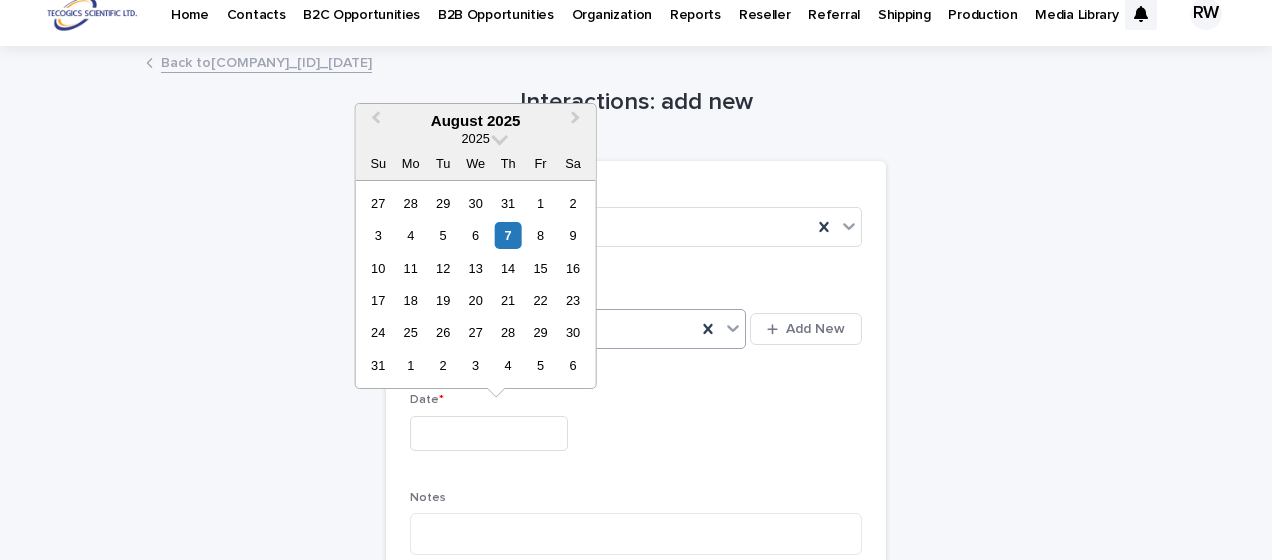 click at bounding box center (489, 433) 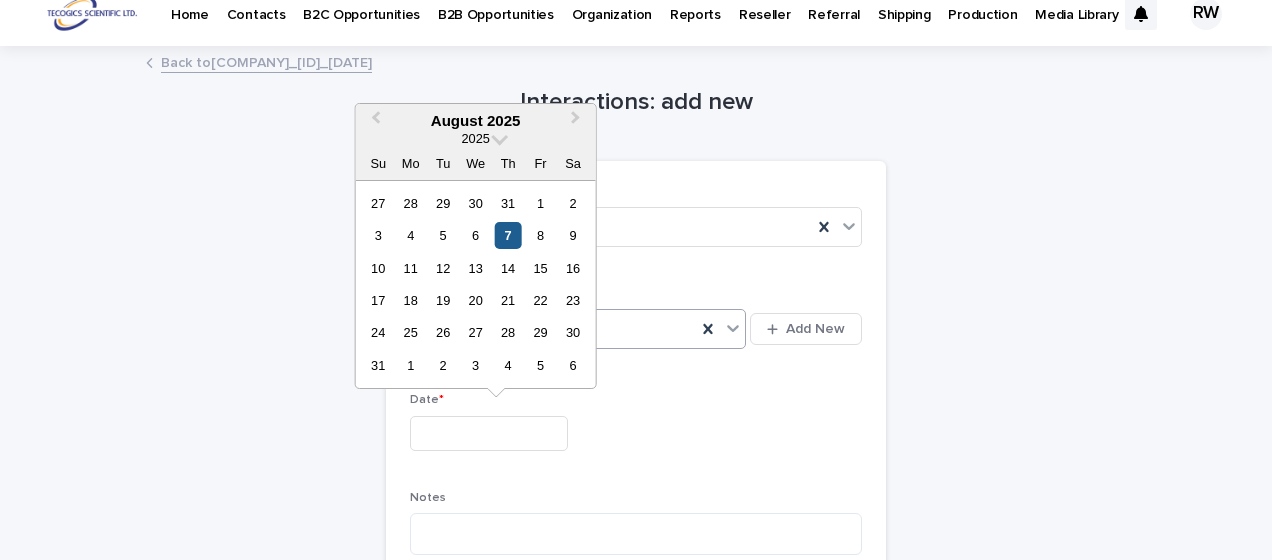 click on "7" at bounding box center (508, 235) 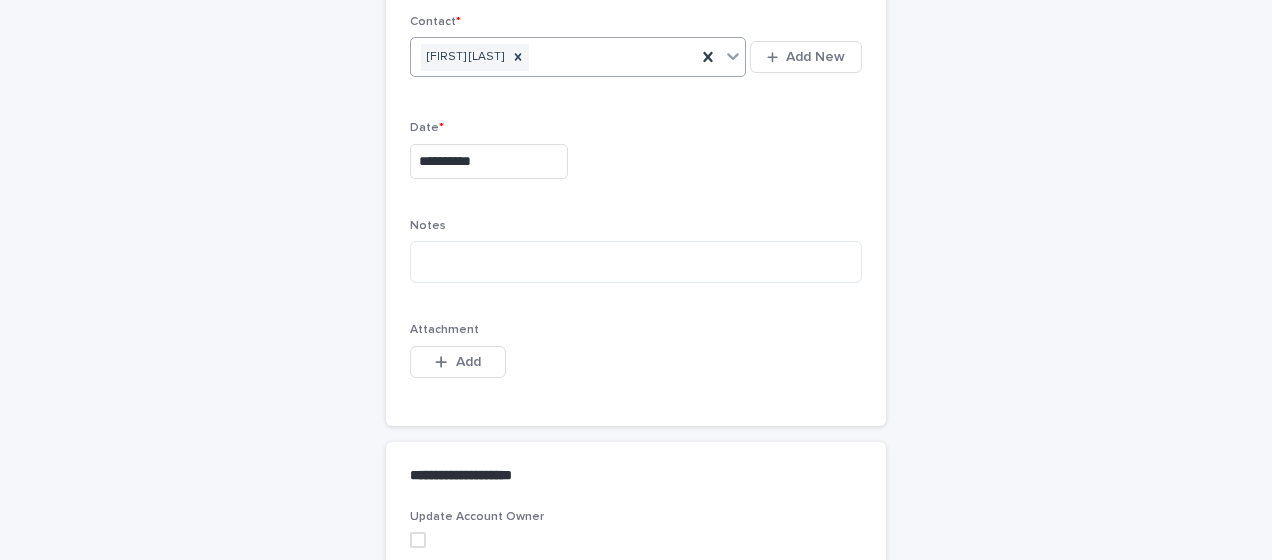 scroll, scrollTop: 318, scrollLeft: 0, axis: vertical 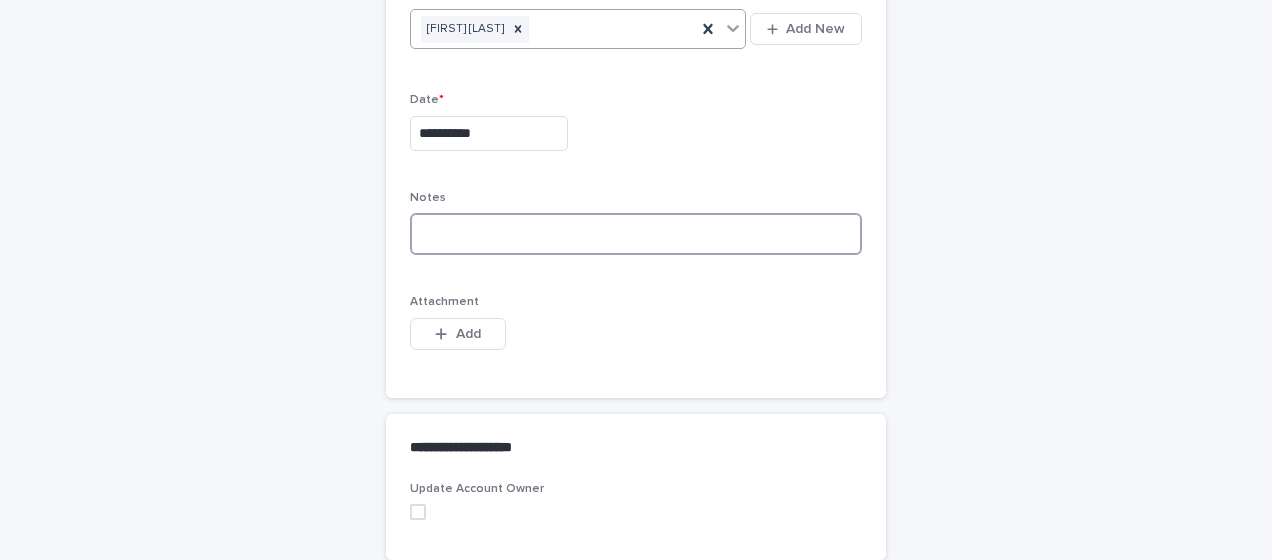 paste on "**********" 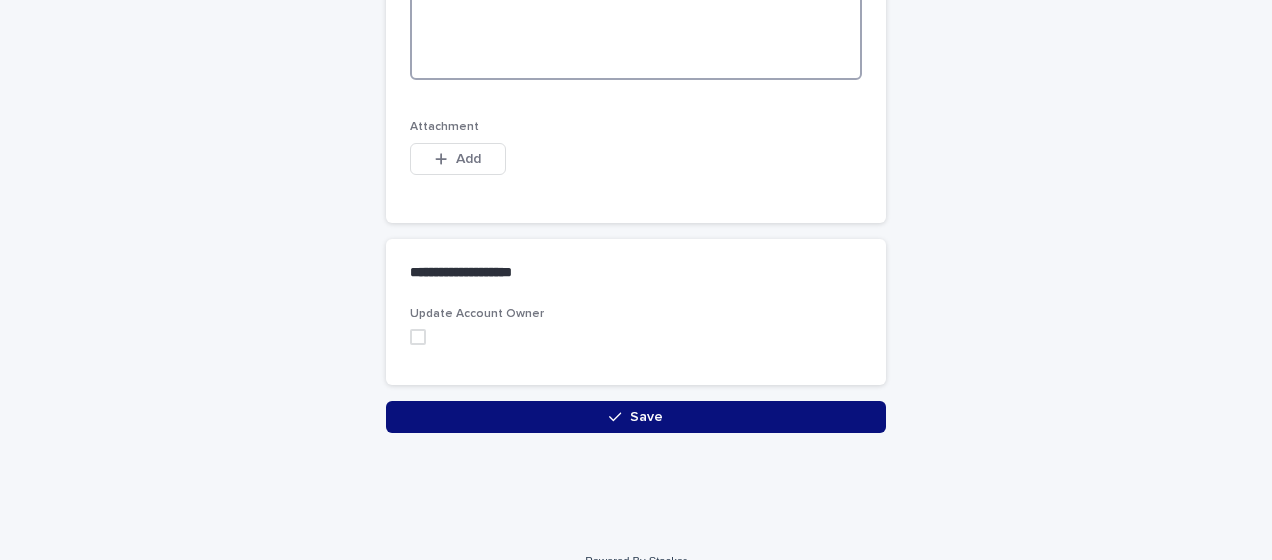 scroll, scrollTop: 1359, scrollLeft: 0, axis: vertical 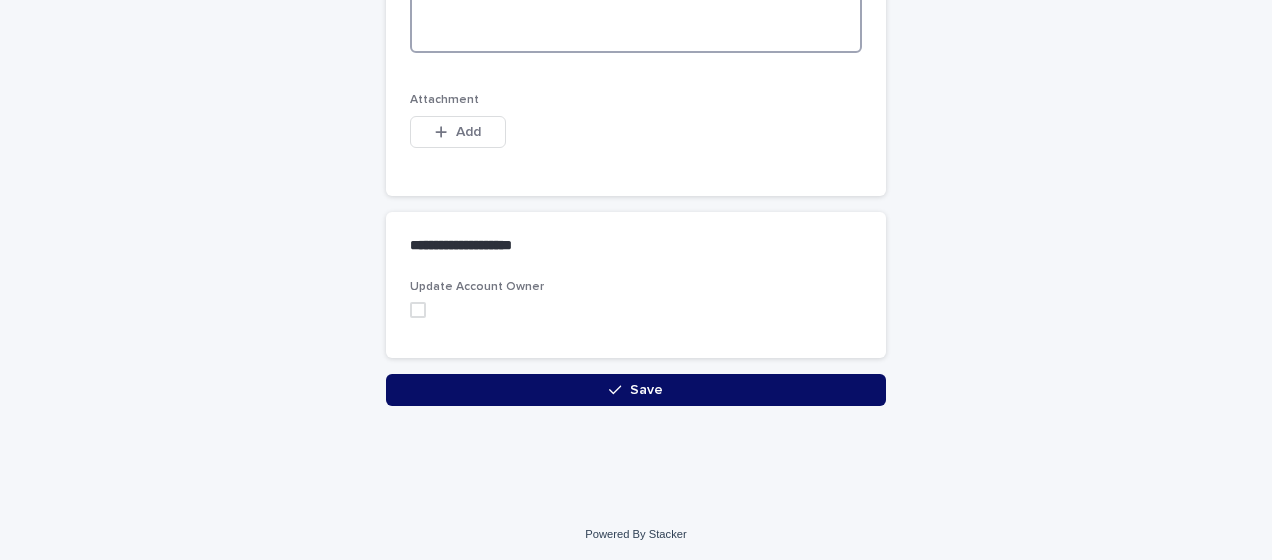 type on "**********" 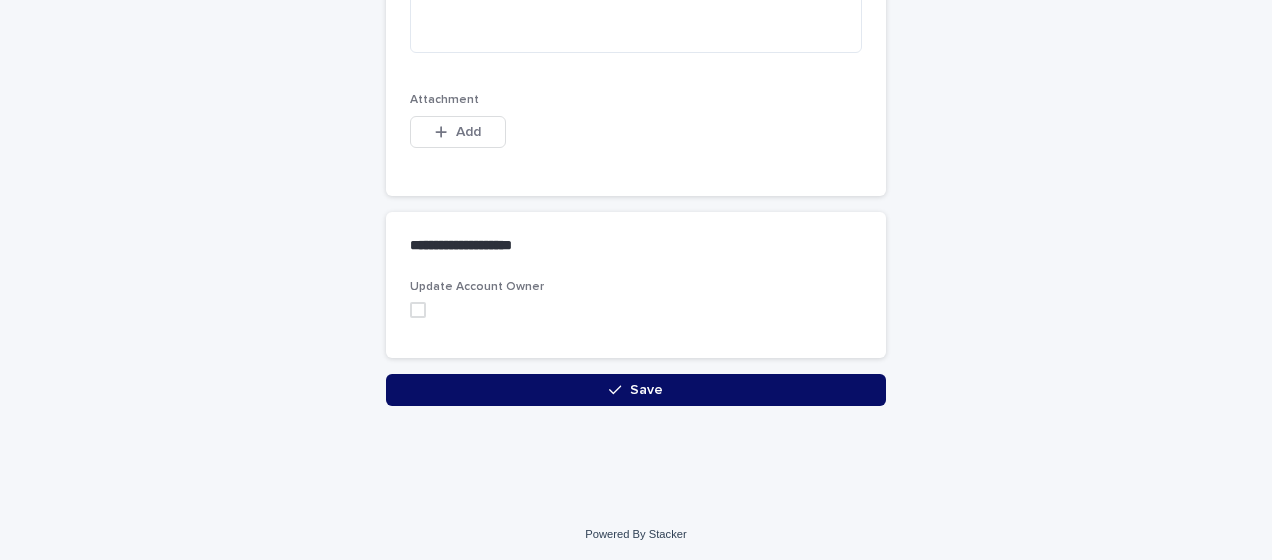 click on "Save" at bounding box center (636, 390) 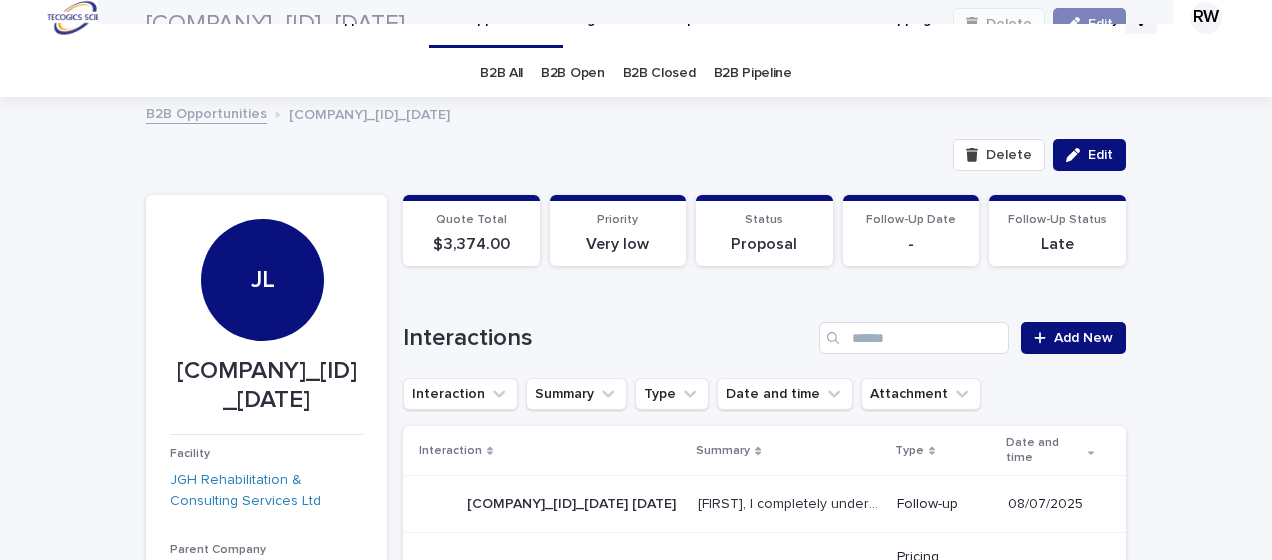 scroll, scrollTop: 0, scrollLeft: 0, axis: both 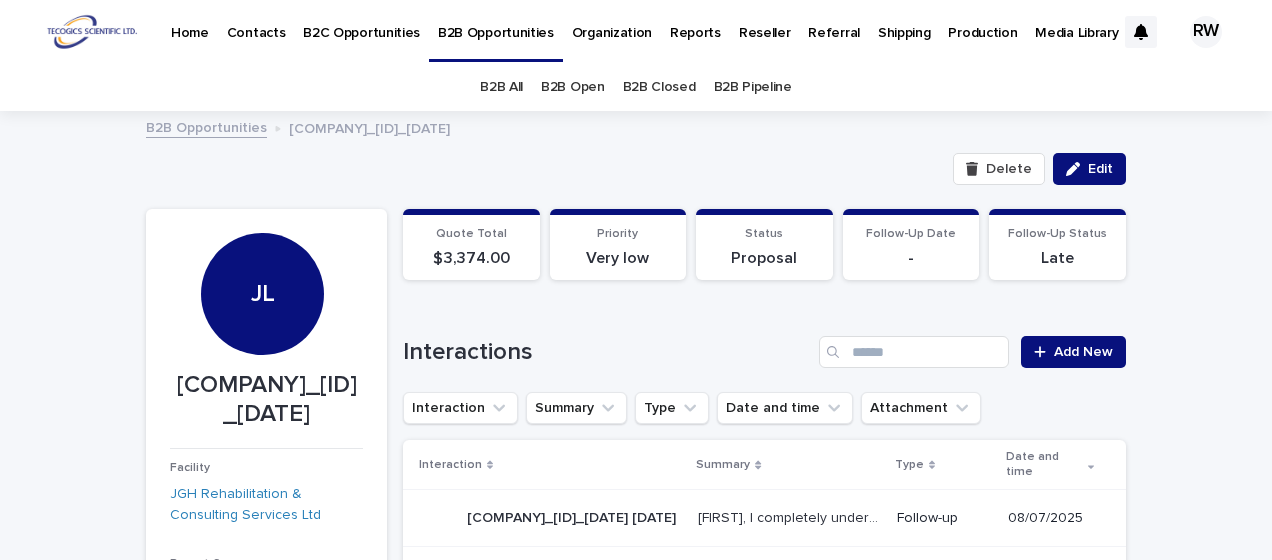 click on "Loading... Saving… Loading... Saving… Loading... Saving… Quote Total $ 3,374.00 Priority Very low Status Proposal Follow-Up Date - Follow-Up Status Late Loading... Saving… Lost Business Loading... Saving… Loading... Saving… Loading... Saving… Interactions Add New Interaction Summary Type Date and time Attachment Interaction Summary Type Date and time Follow-up [DATE] Pricing discussion" at bounding box center [636, 1334] 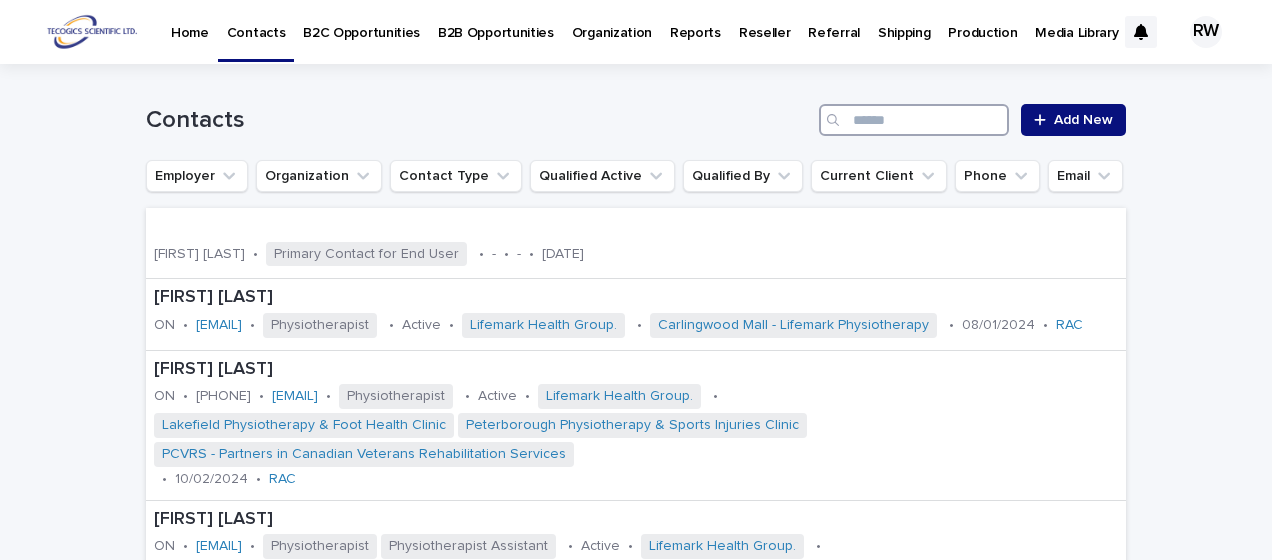 paste on "**********" 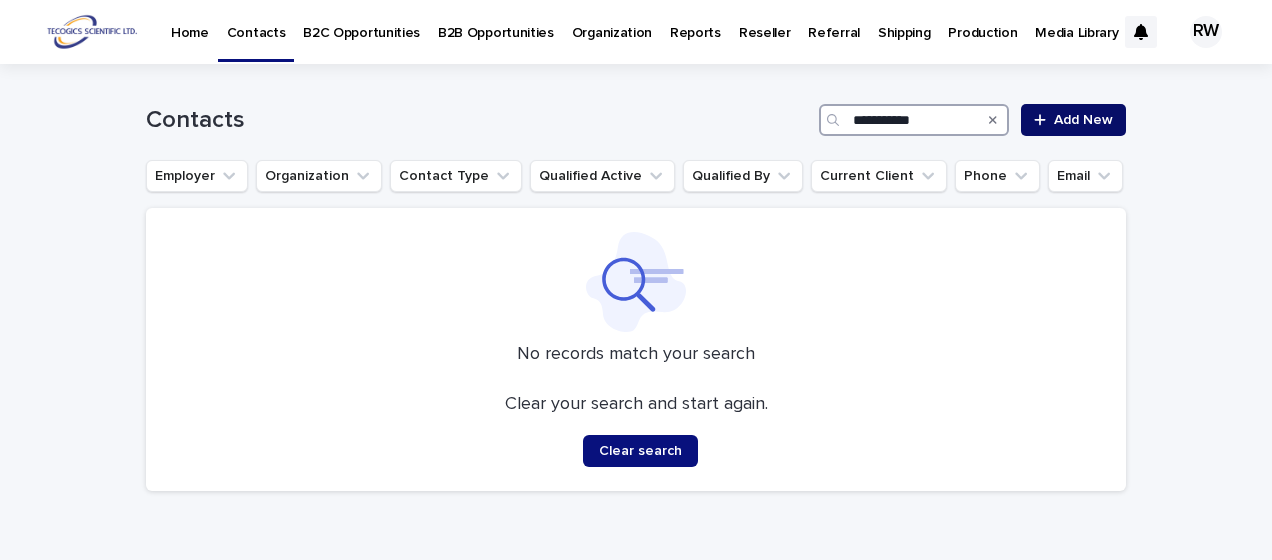 type on "**********" 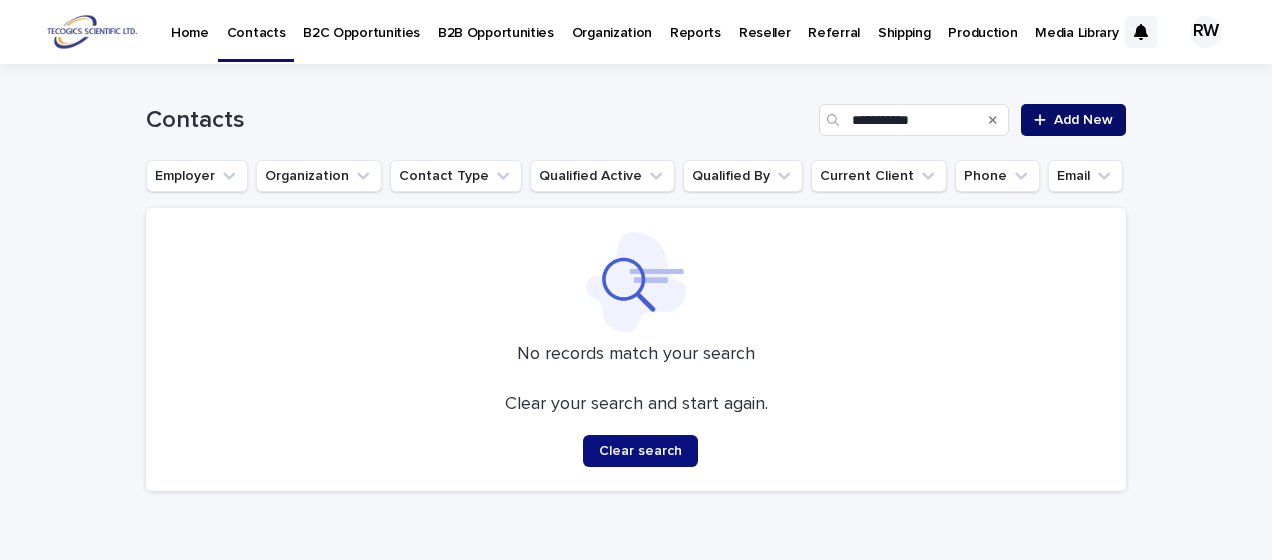 click on "Add New" at bounding box center (1083, 120) 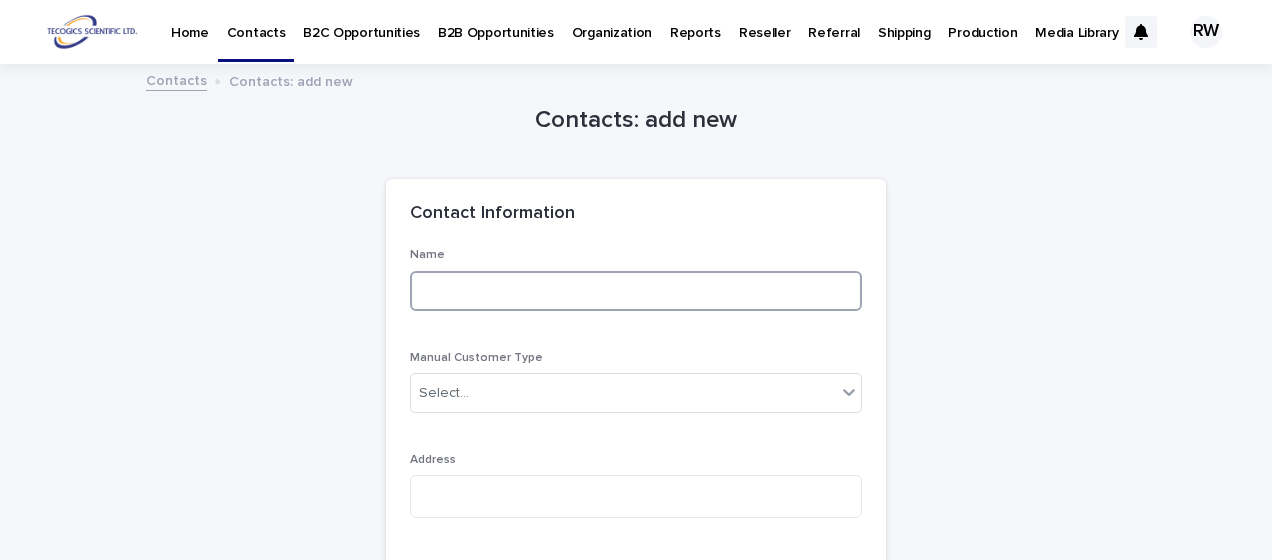 paste on "**********" 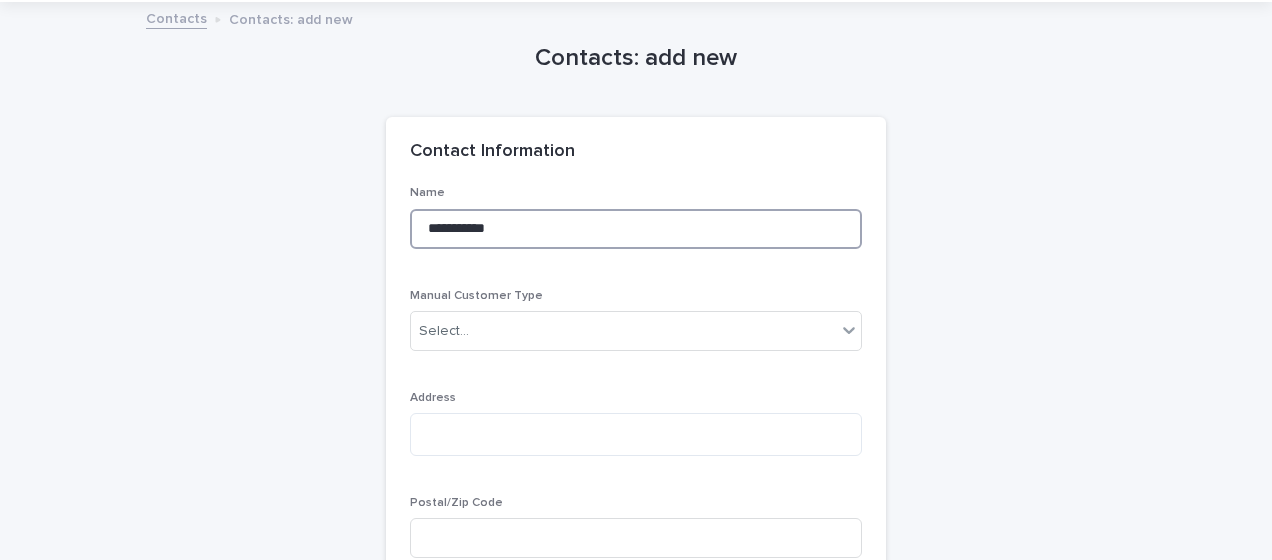 scroll, scrollTop: 100, scrollLeft: 0, axis: vertical 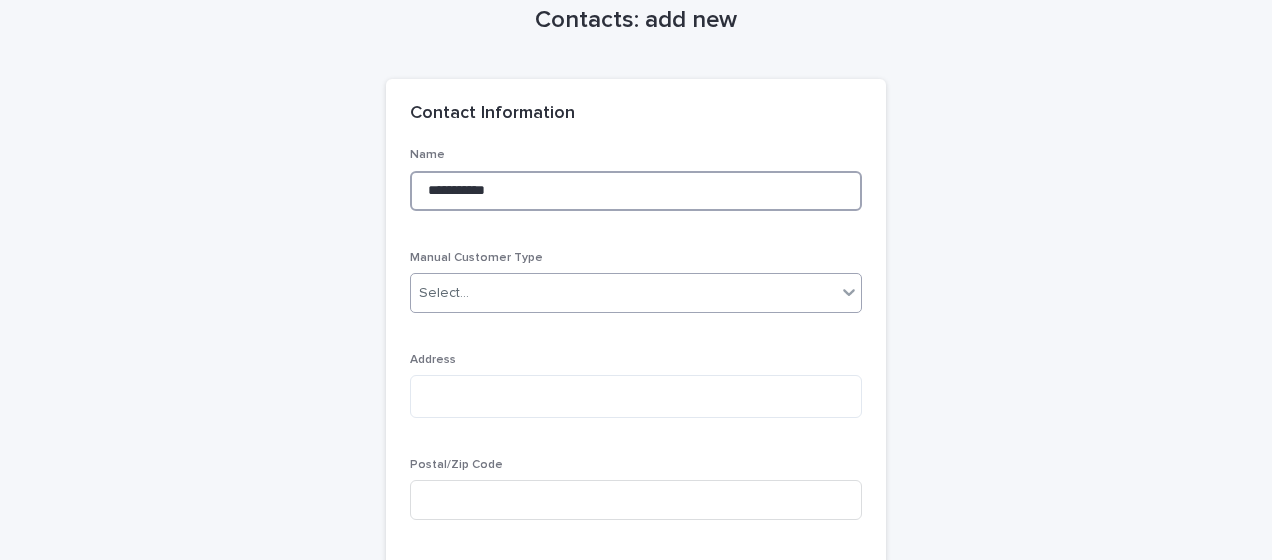 type on "**********" 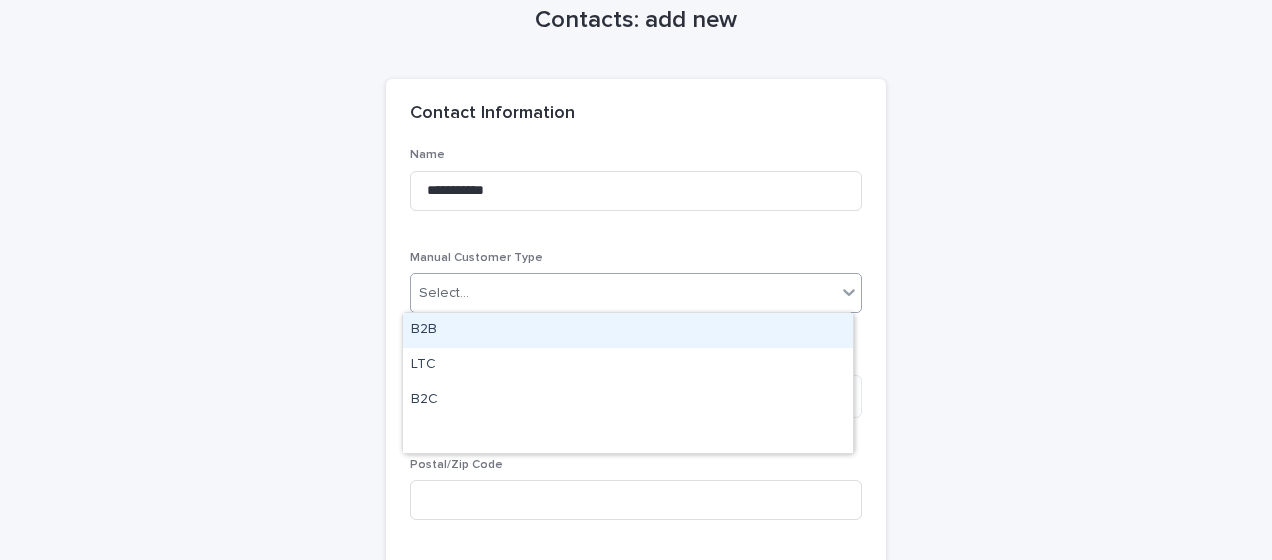 click on "Select..." at bounding box center [623, 293] 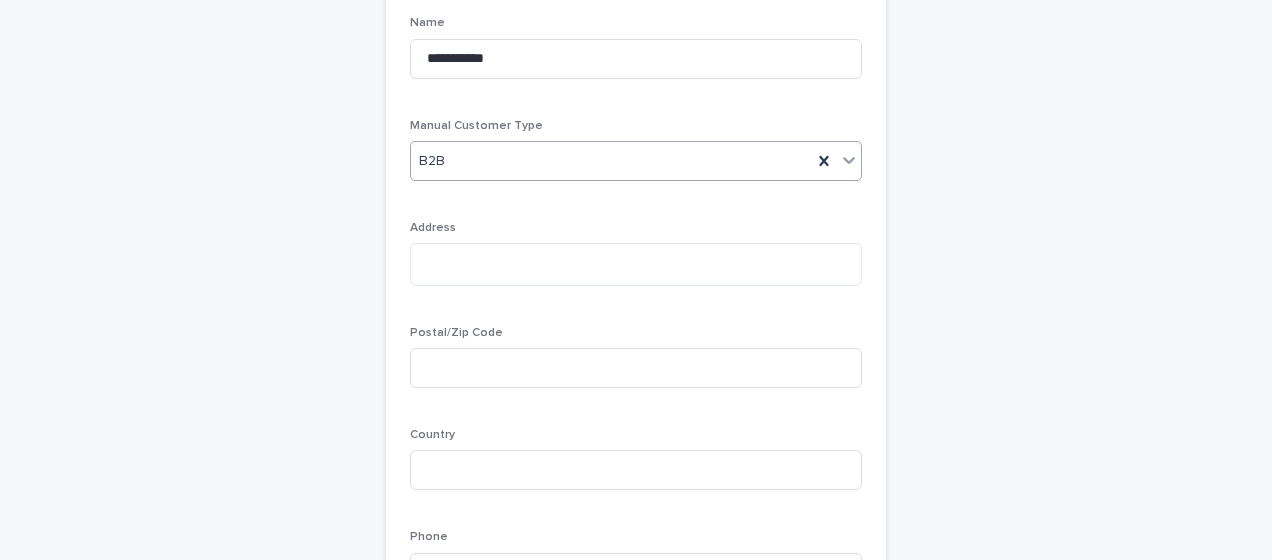 scroll, scrollTop: 400, scrollLeft: 0, axis: vertical 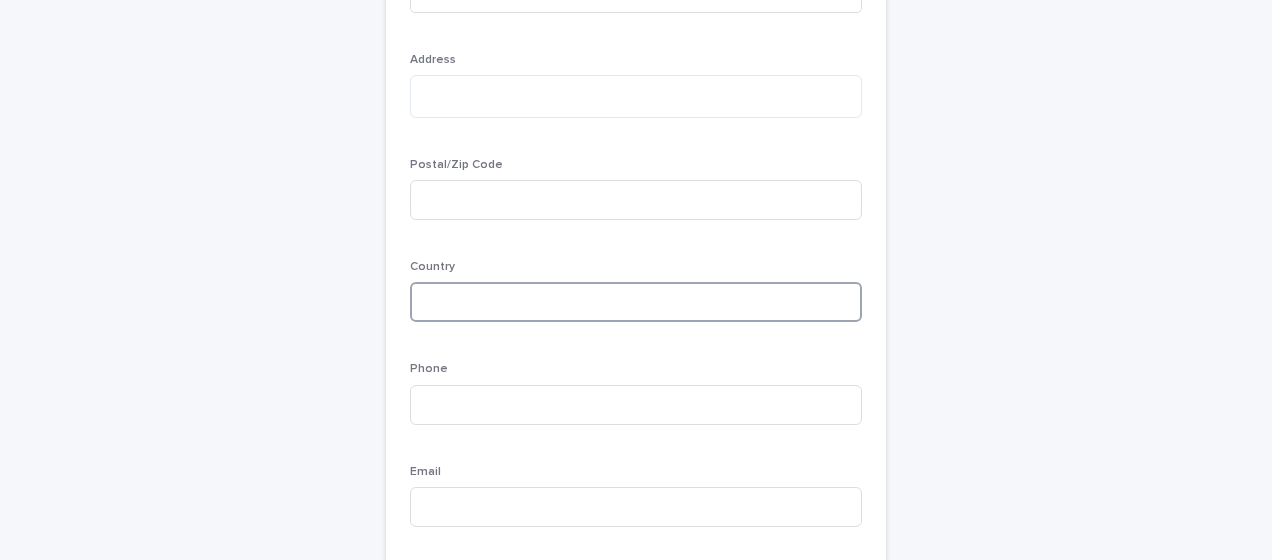 click at bounding box center [636, 302] 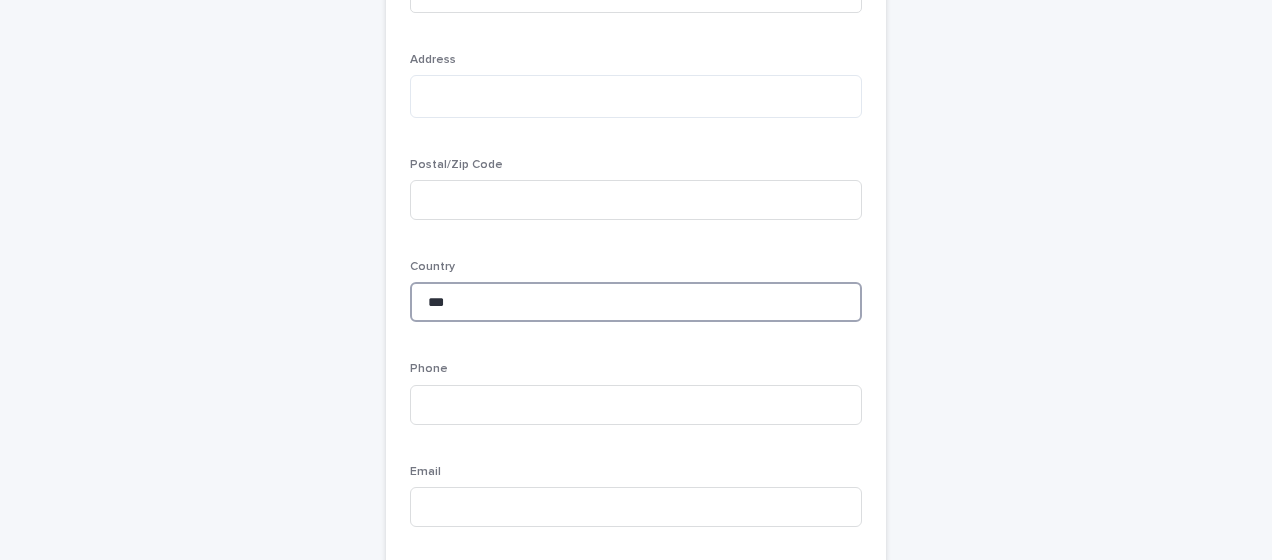 type on "***" 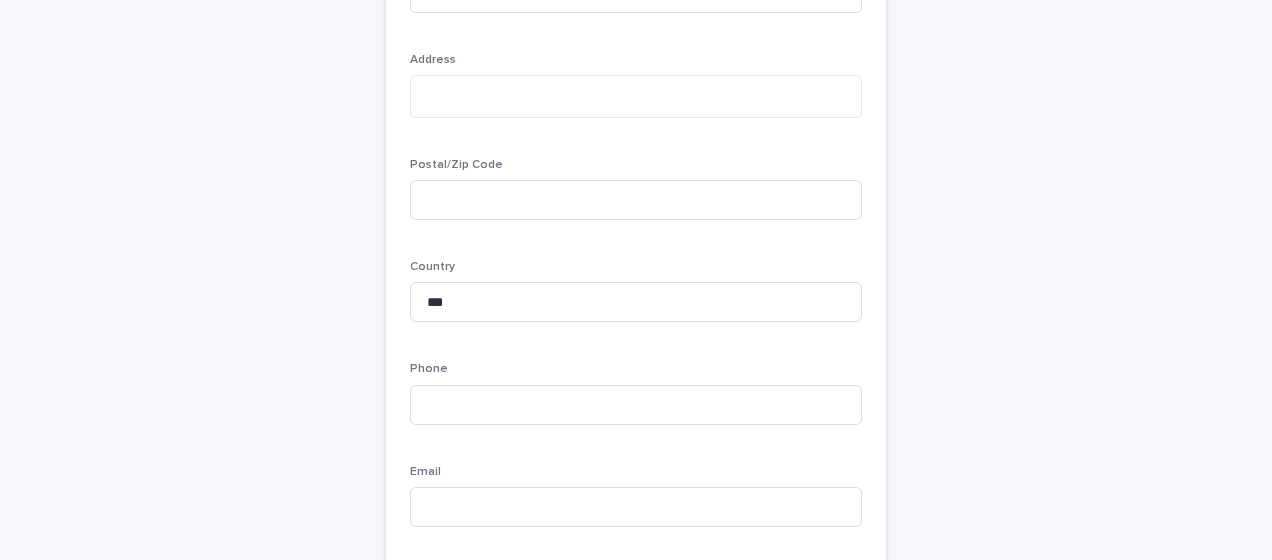 click on "**********" at bounding box center (636, 1698) 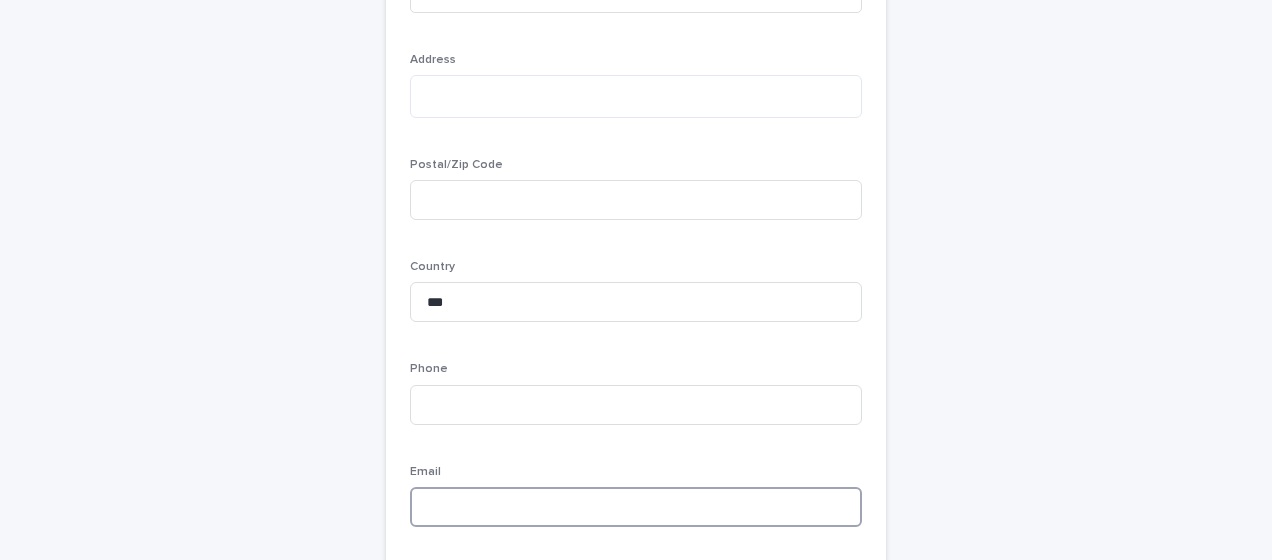 paste on "**********" 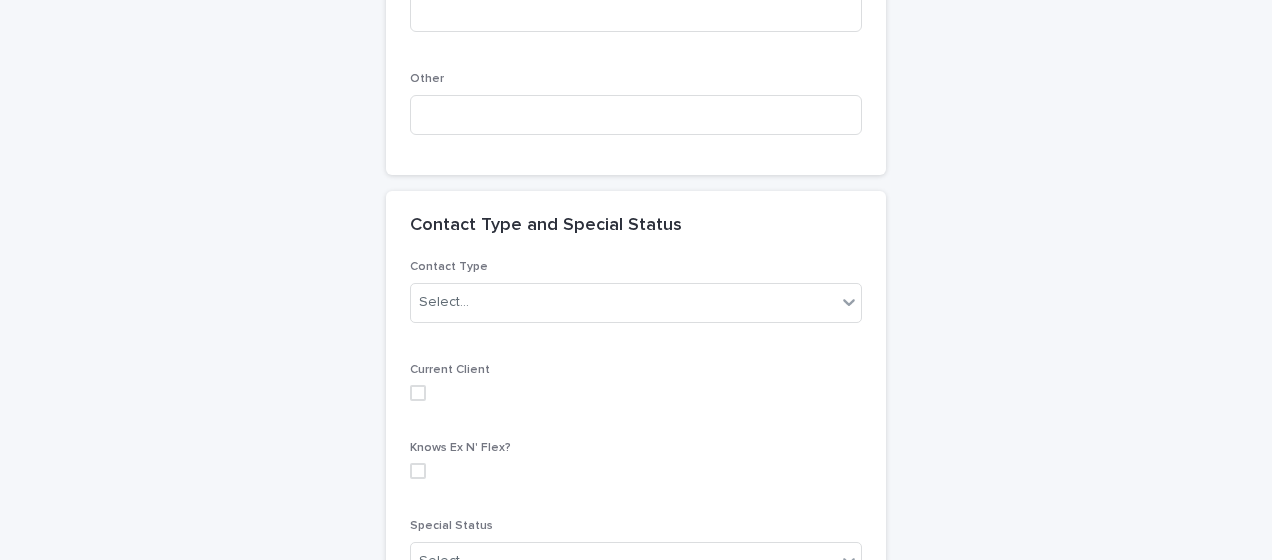 scroll, scrollTop: 1800, scrollLeft: 0, axis: vertical 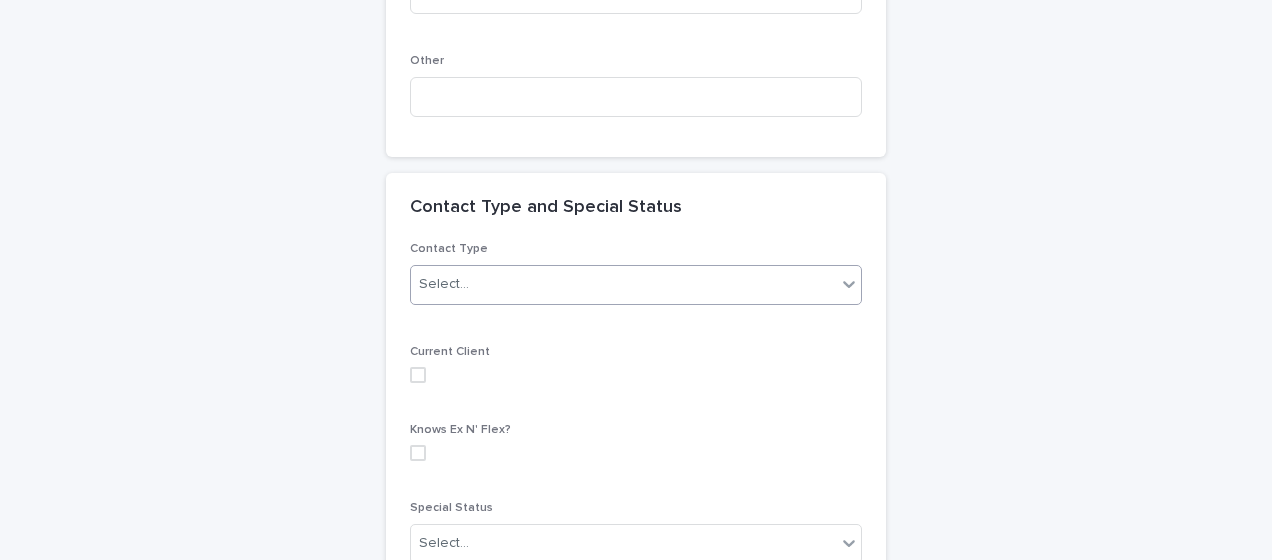 type on "**********" 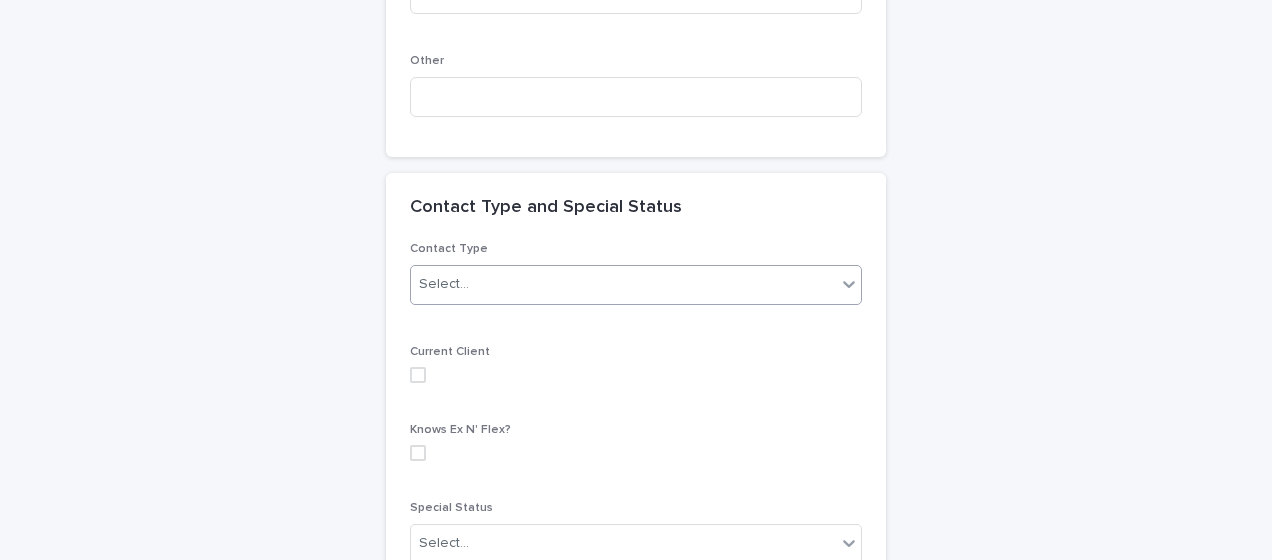 click on "Select..." at bounding box center [444, 284] 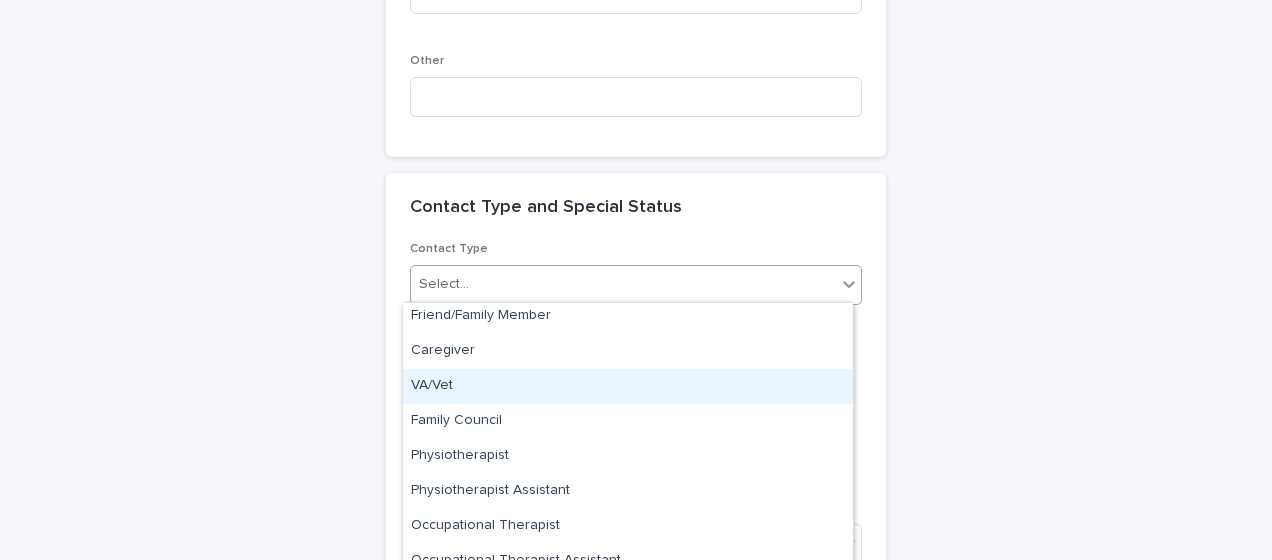 scroll, scrollTop: 100, scrollLeft: 0, axis: vertical 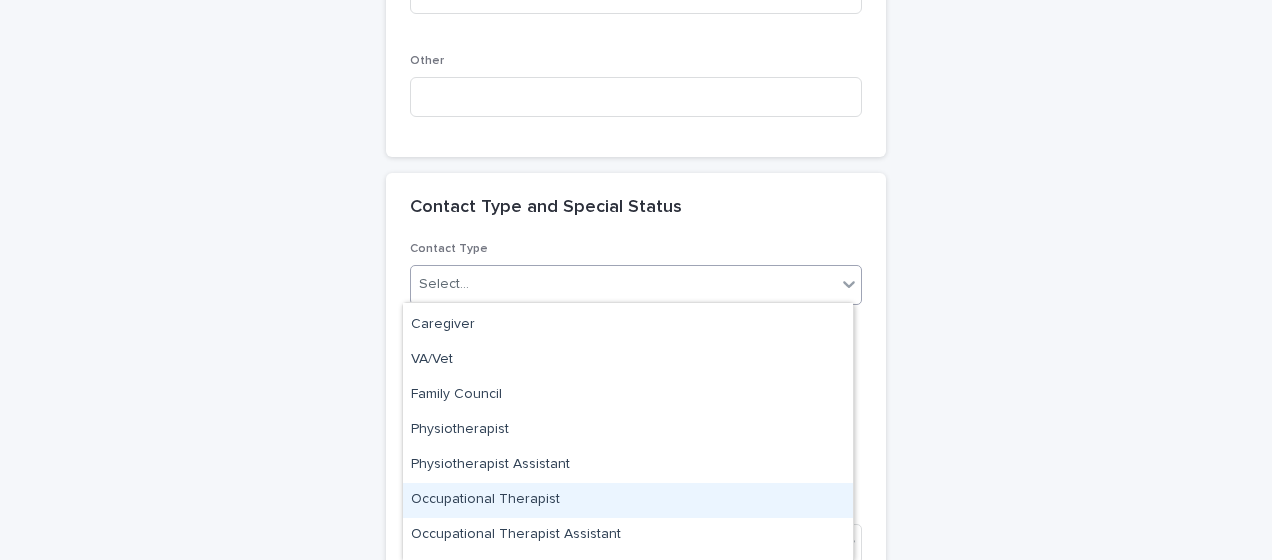click on "Occupational Therapist" at bounding box center (628, 500) 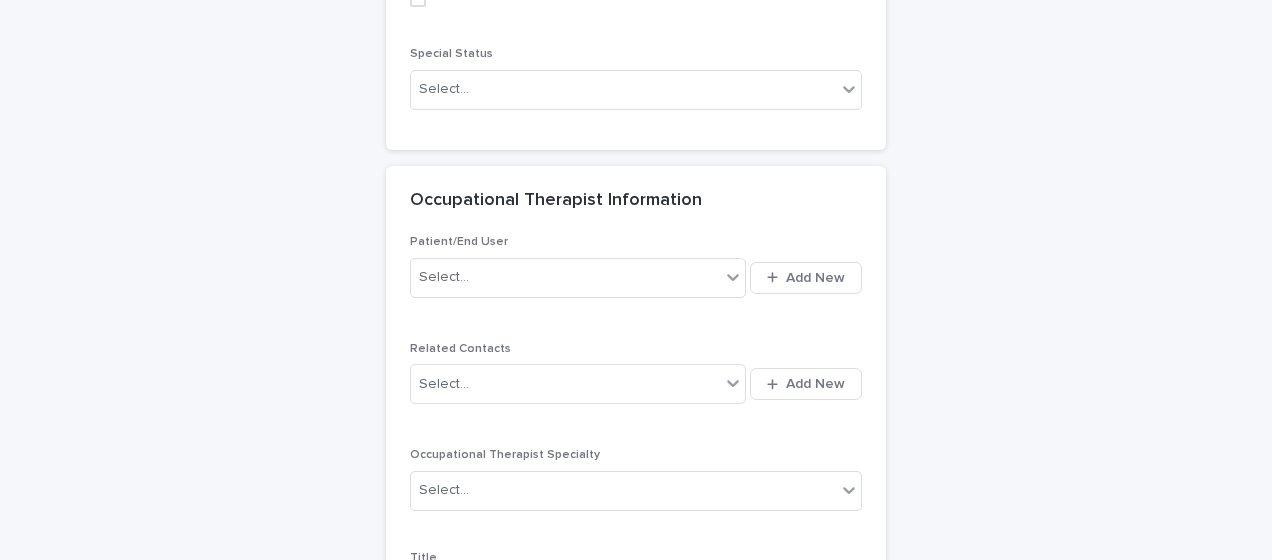 scroll, scrollTop: 2354, scrollLeft: 0, axis: vertical 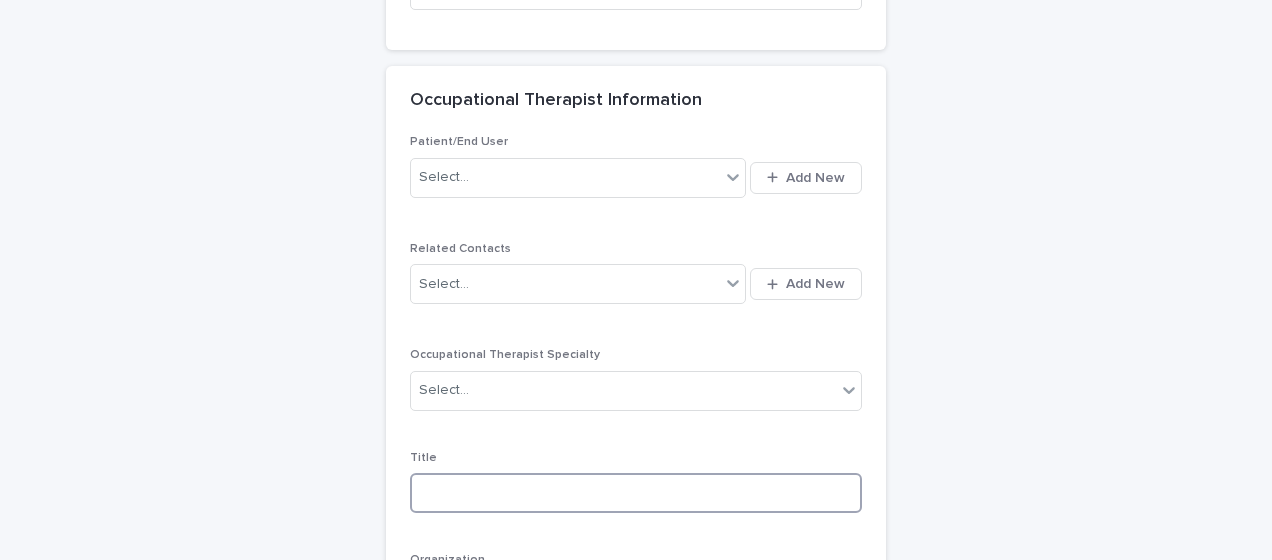paste on "**********" 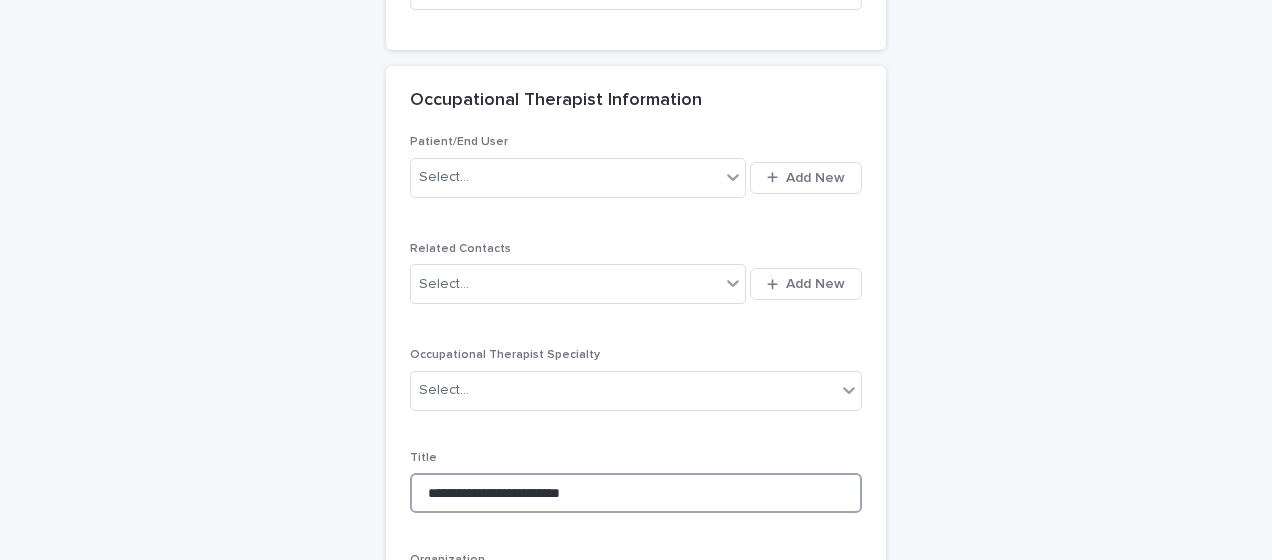 type on "**********" 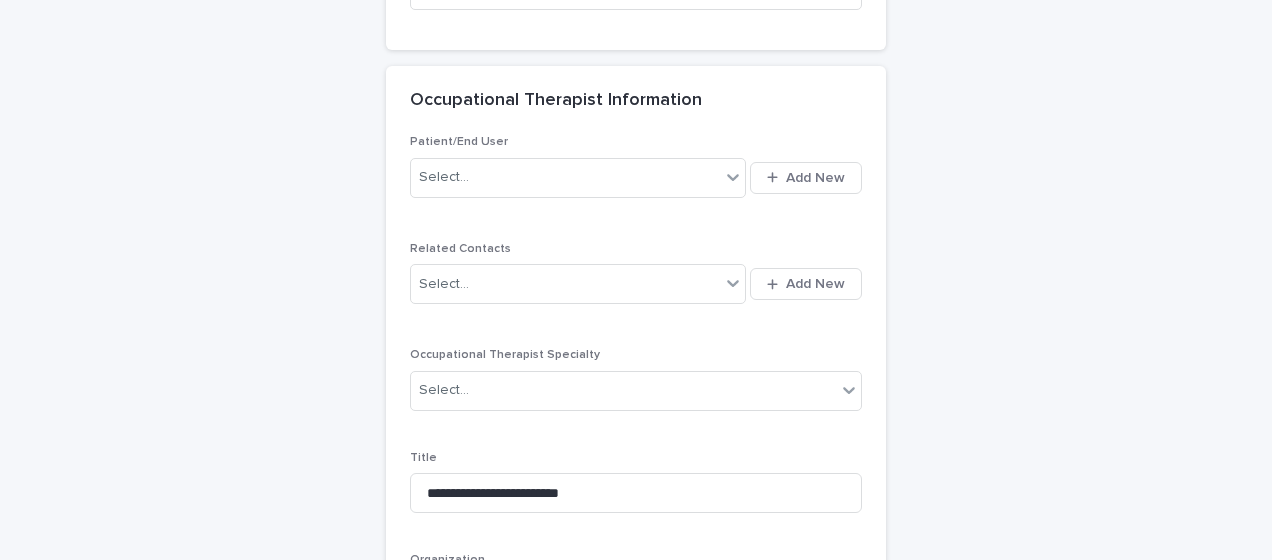 click on "**********" at bounding box center [636, -100] 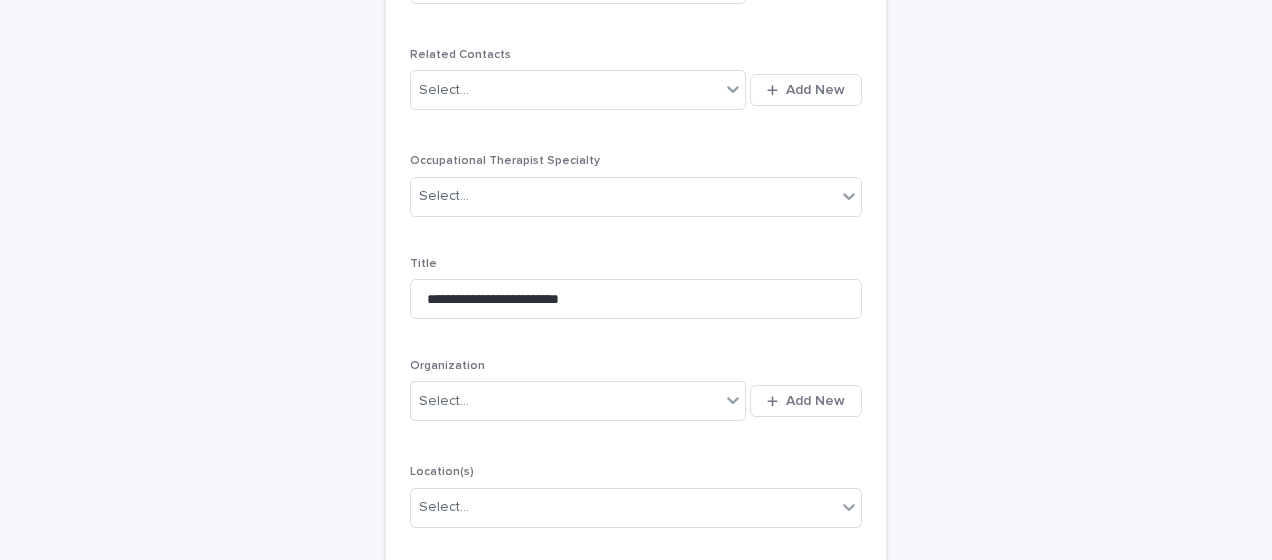 scroll, scrollTop: 2554, scrollLeft: 0, axis: vertical 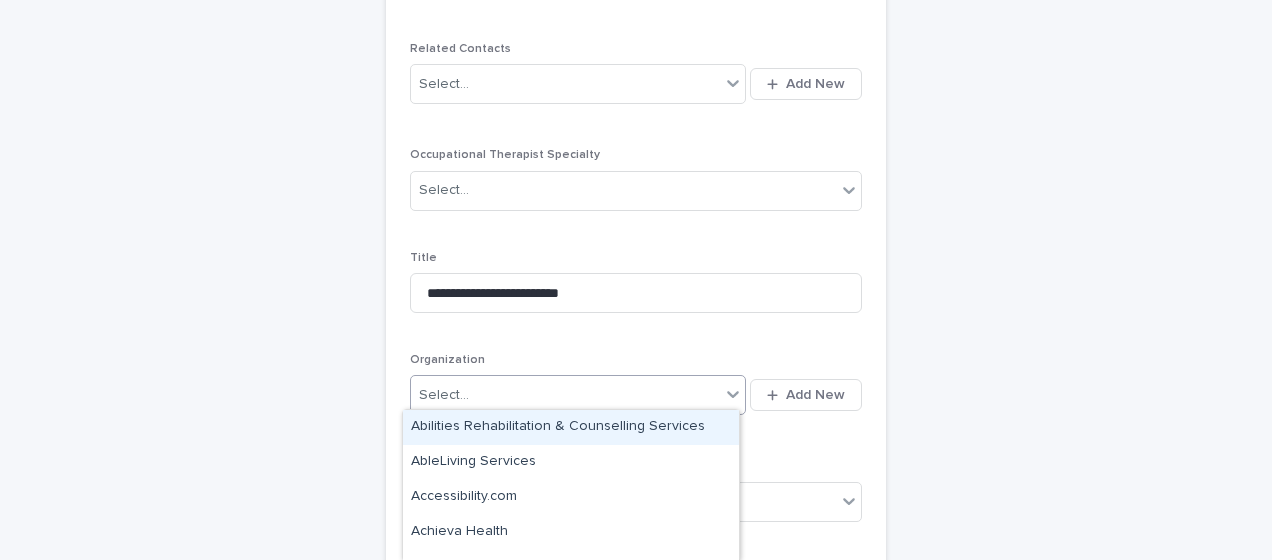 click on "Select..." at bounding box center (444, 395) 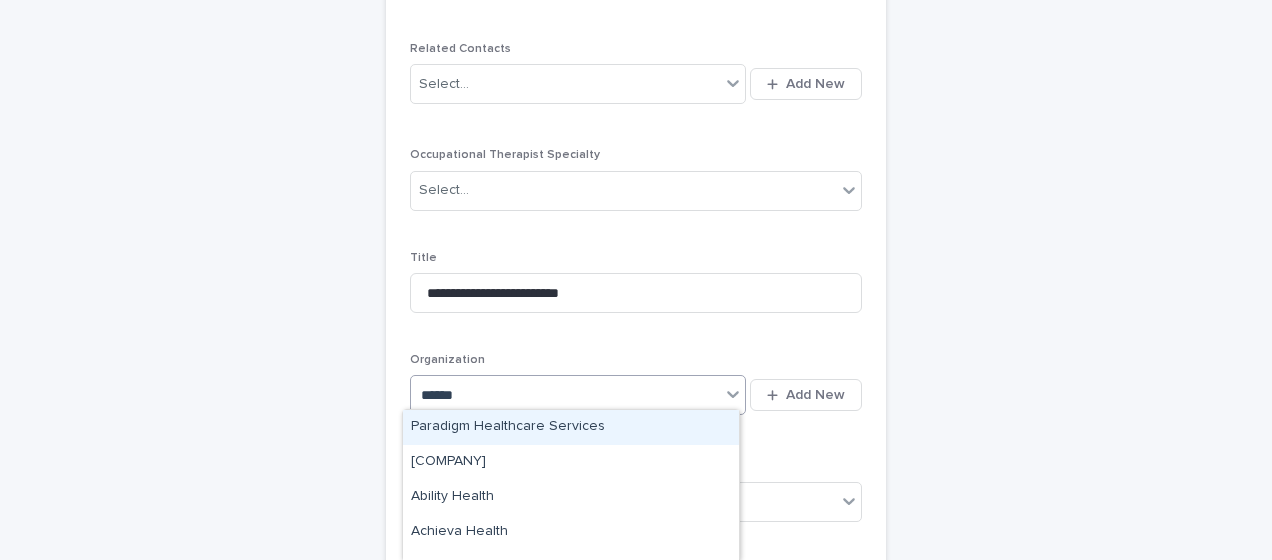 type on "*******" 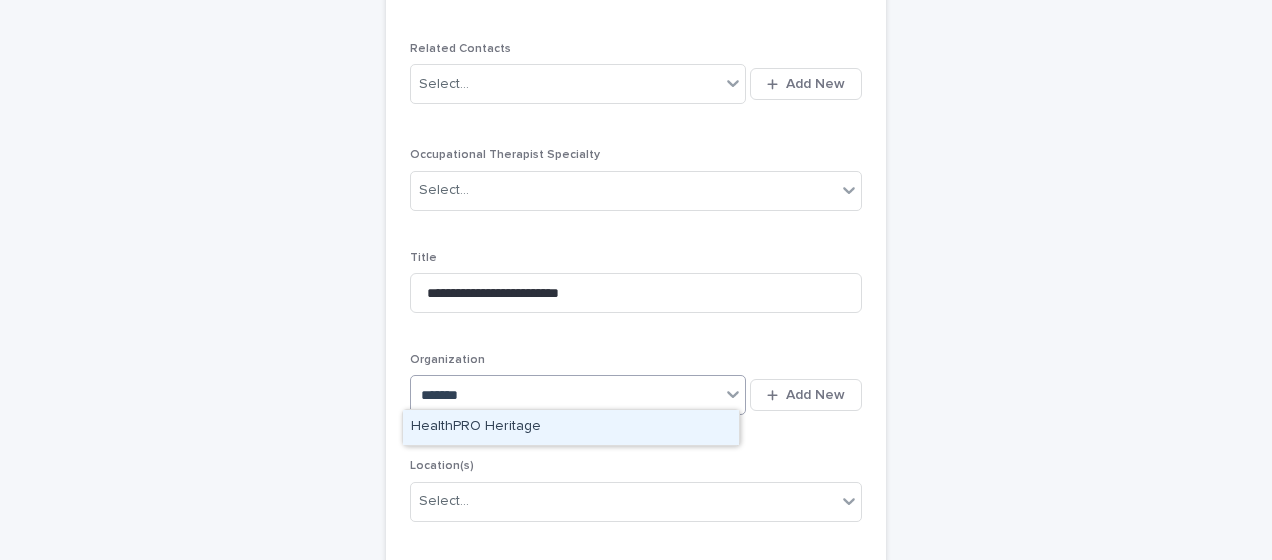 click on "HealthPRO Heritage" at bounding box center (571, 427) 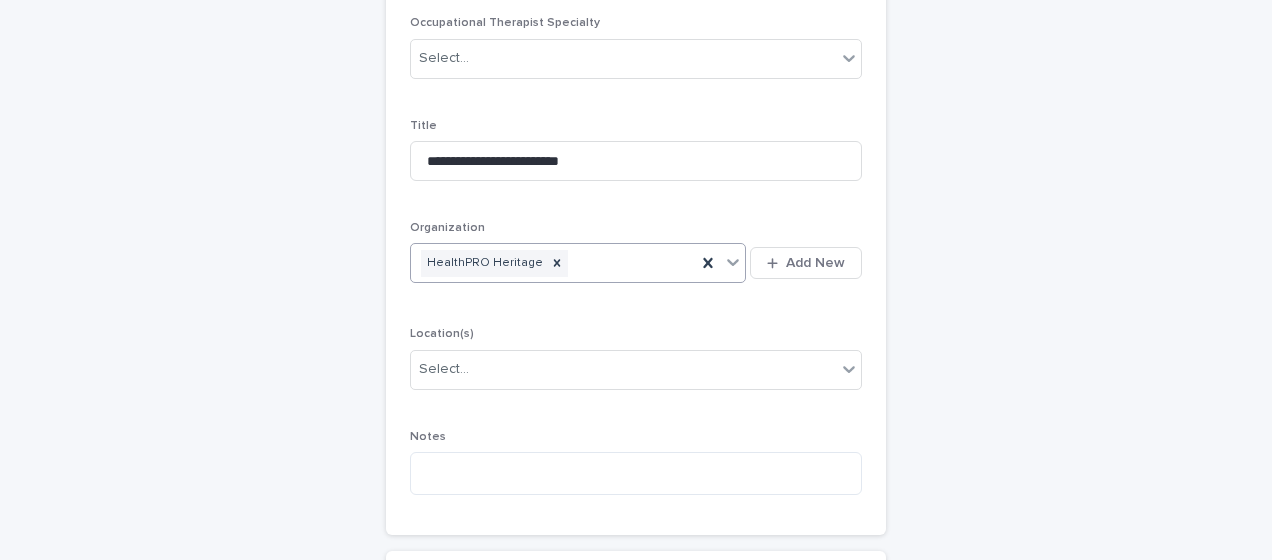 scroll, scrollTop: 2754, scrollLeft: 0, axis: vertical 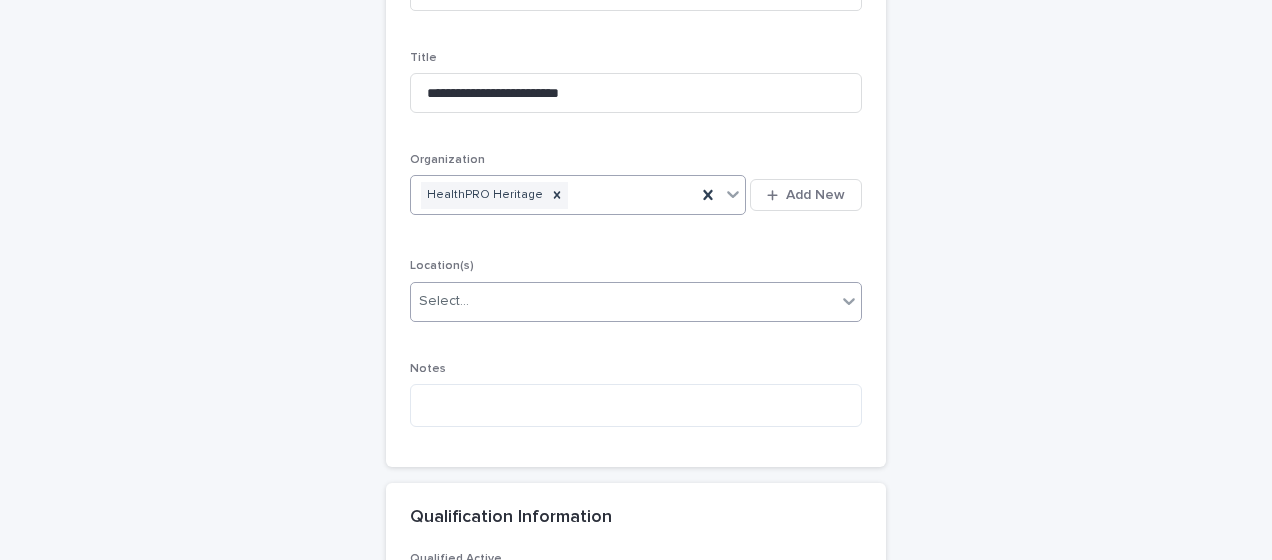 click on "Select..." at bounding box center (444, 301) 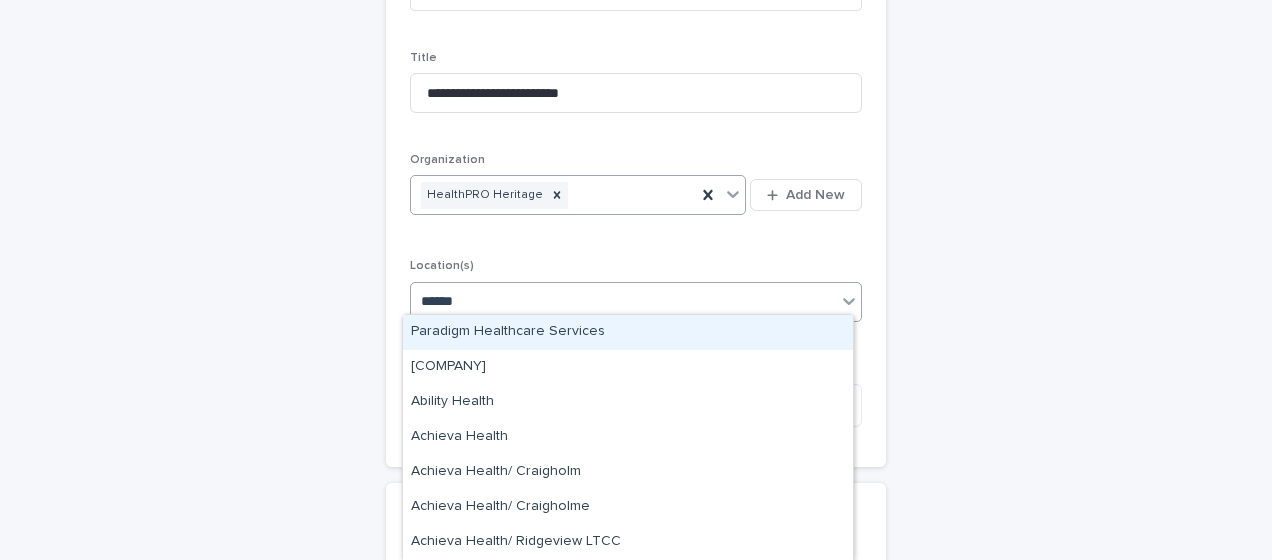 type on "*******" 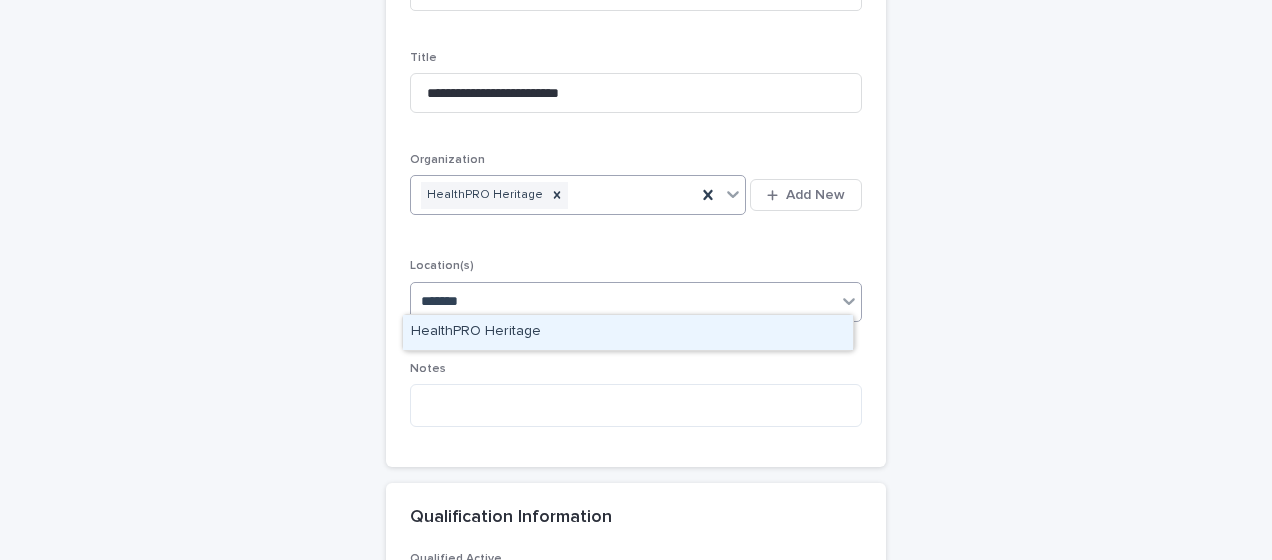 click on "HealthPRO Heritage" at bounding box center (628, 332) 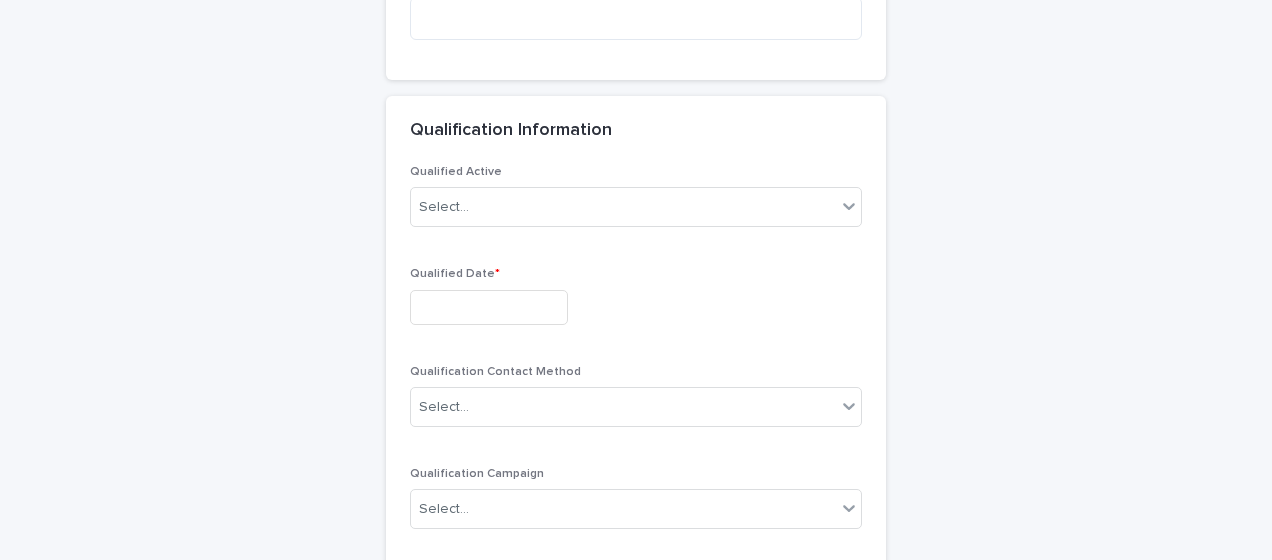 scroll, scrollTop: 3154, scrollLeft: 0, axis: vertical 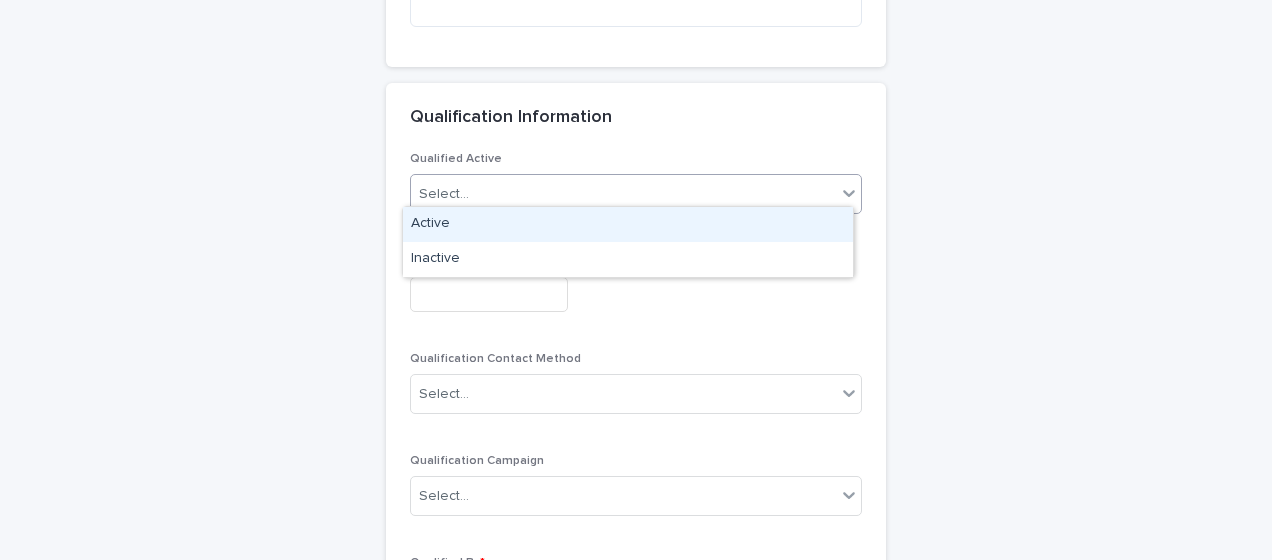 click on "Select..." at bounding box center [623, 194] 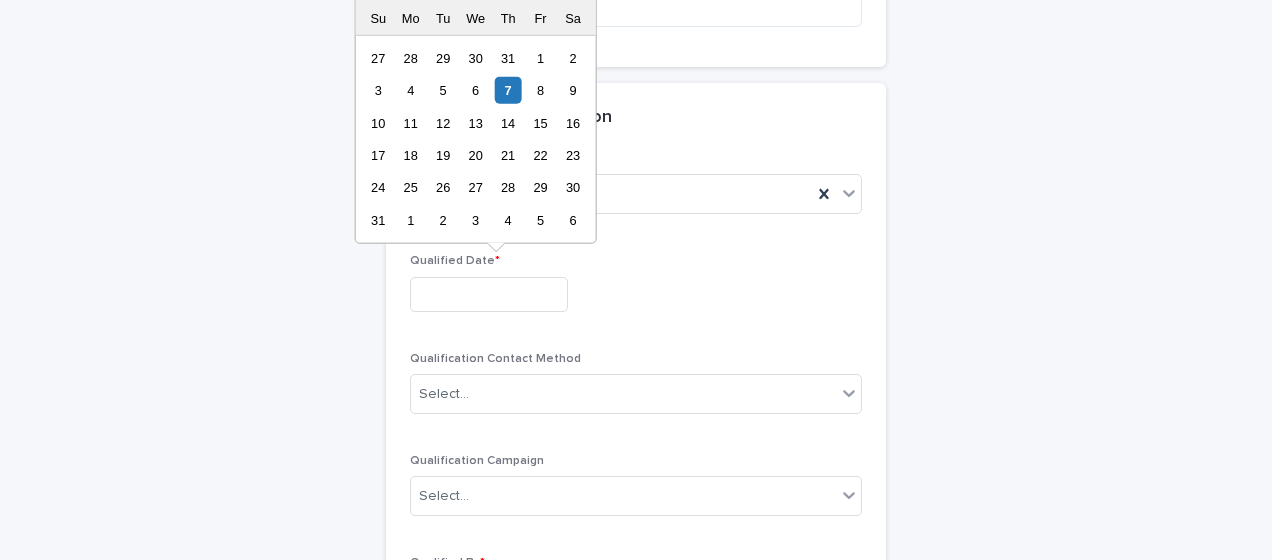 drag, startPoint x: 429, startPoint y: 279, endPoint x: 508, endPoint y: 83, distance: 211.32204 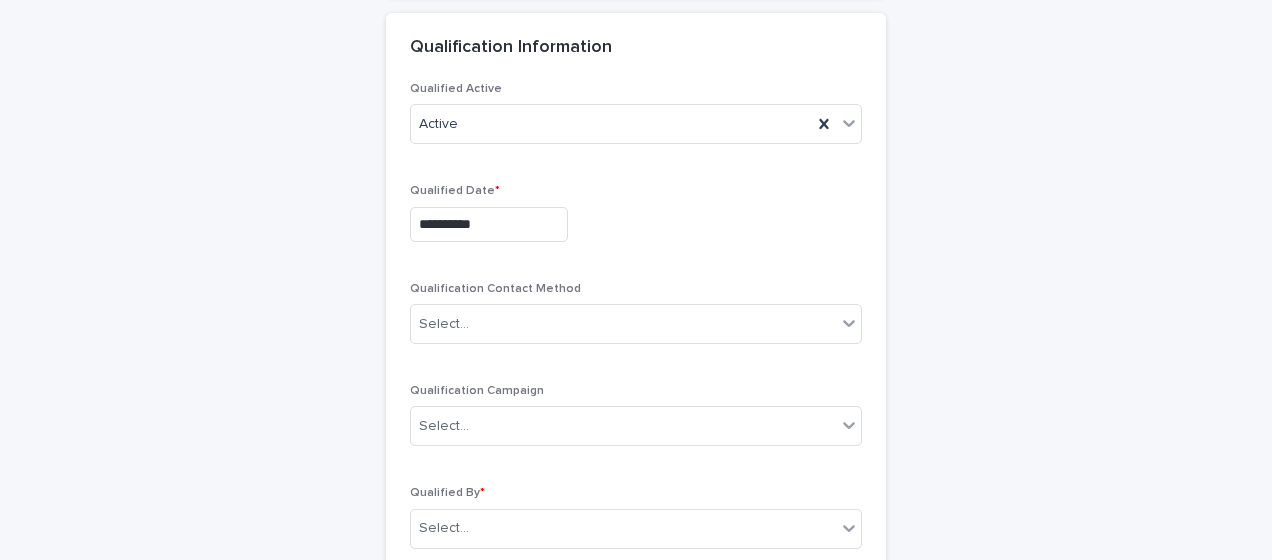 scroll, scrollTop: 3254, scrollLeft: 0, axis: vertical 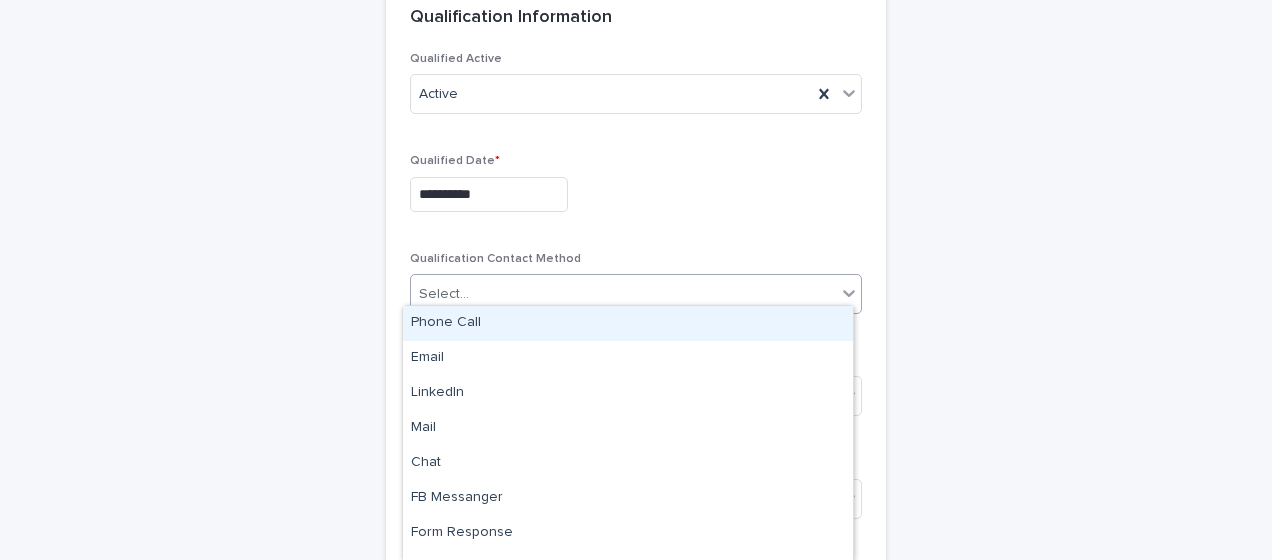 click on "Select..." at bounding box center (444, 294) 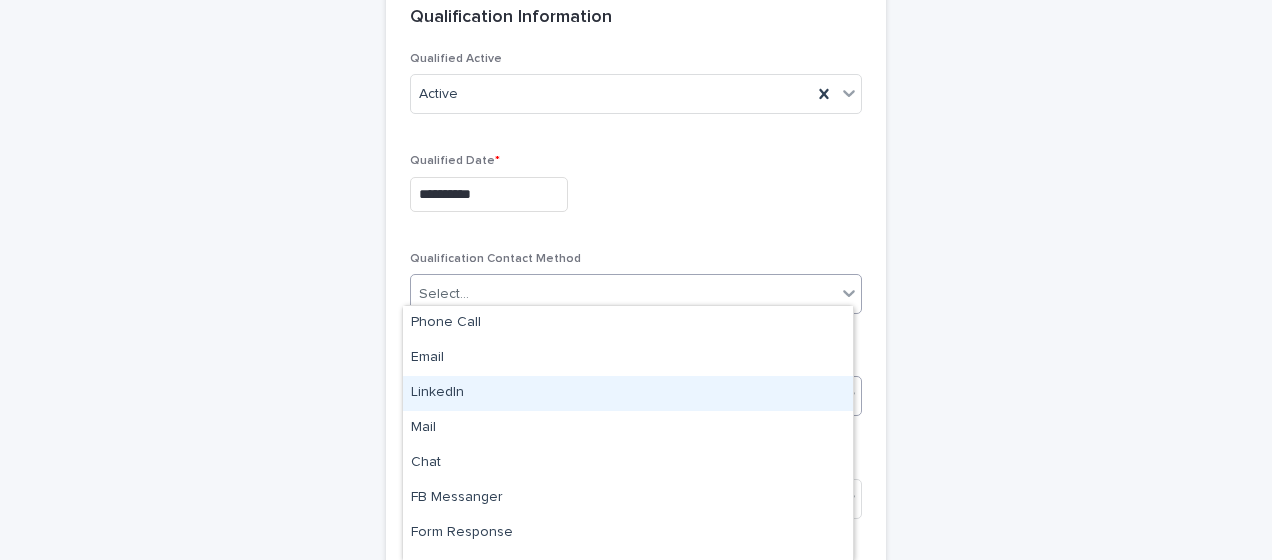 click on "LinkedIn" at bounding box center (628, 393) 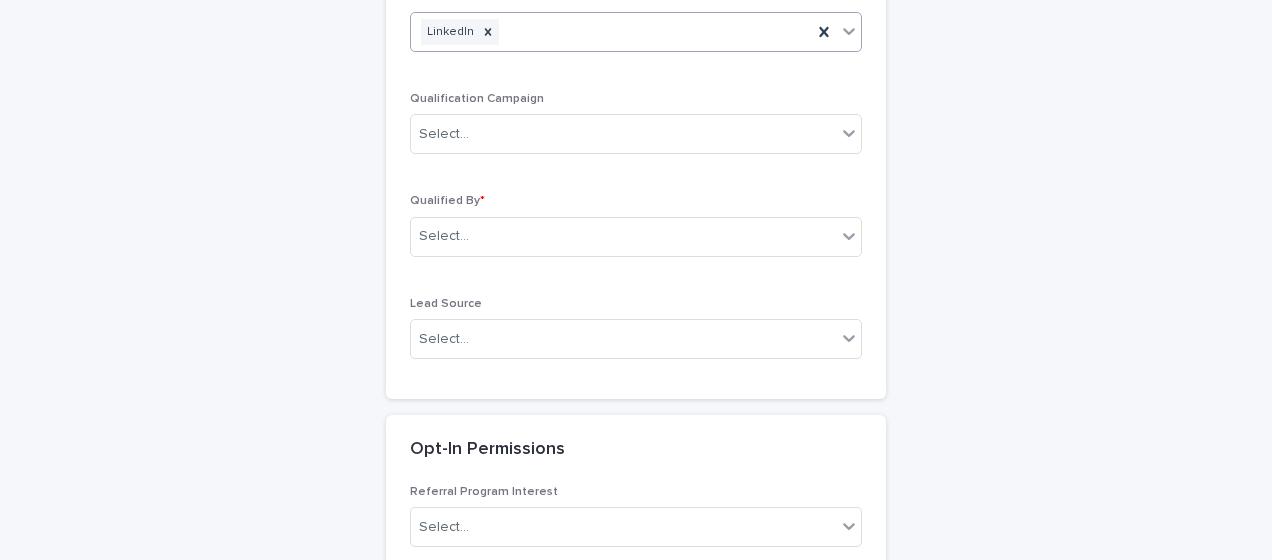 scroll, scrollTop: 3554, scrollLeft: 0, axis: vertical 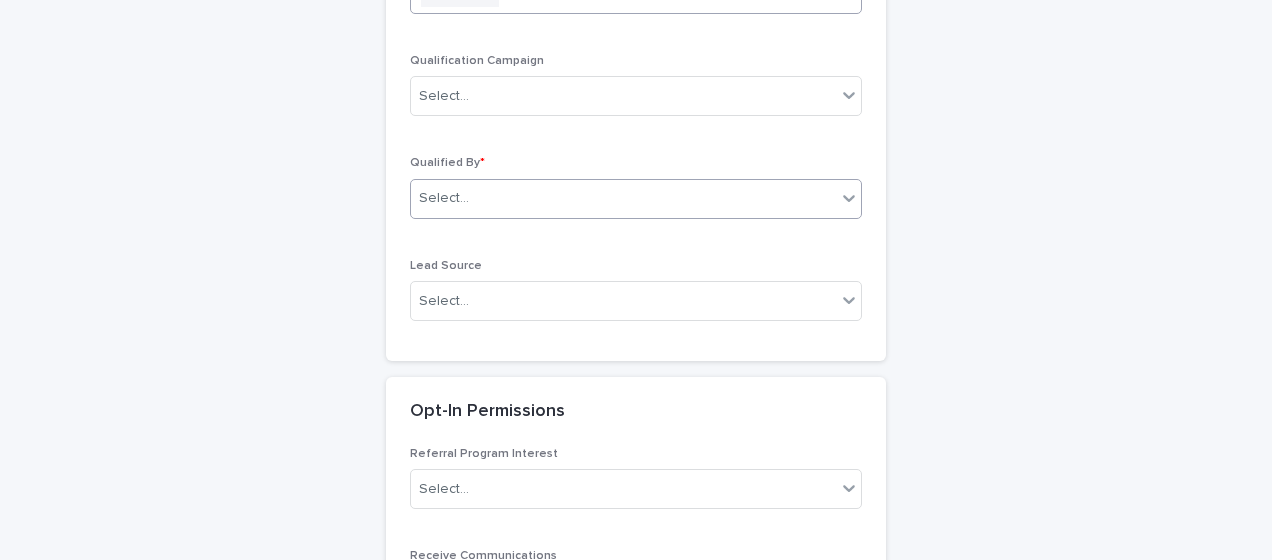click on "Select..." at bounding box center [444, 198] 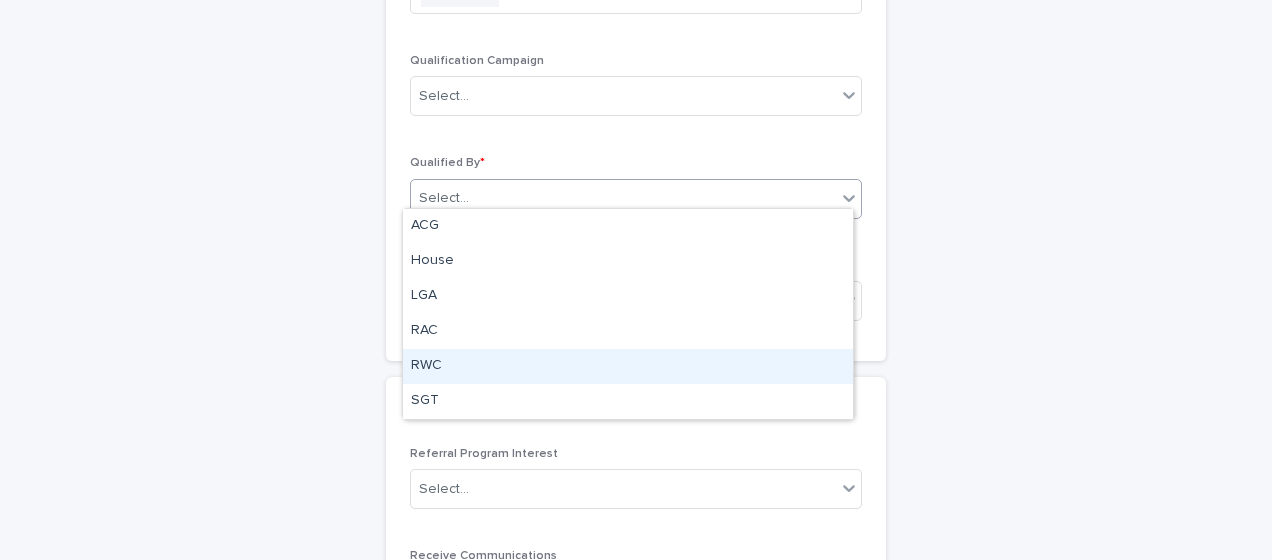 click on "RWC" at bounding box center (628, 366) 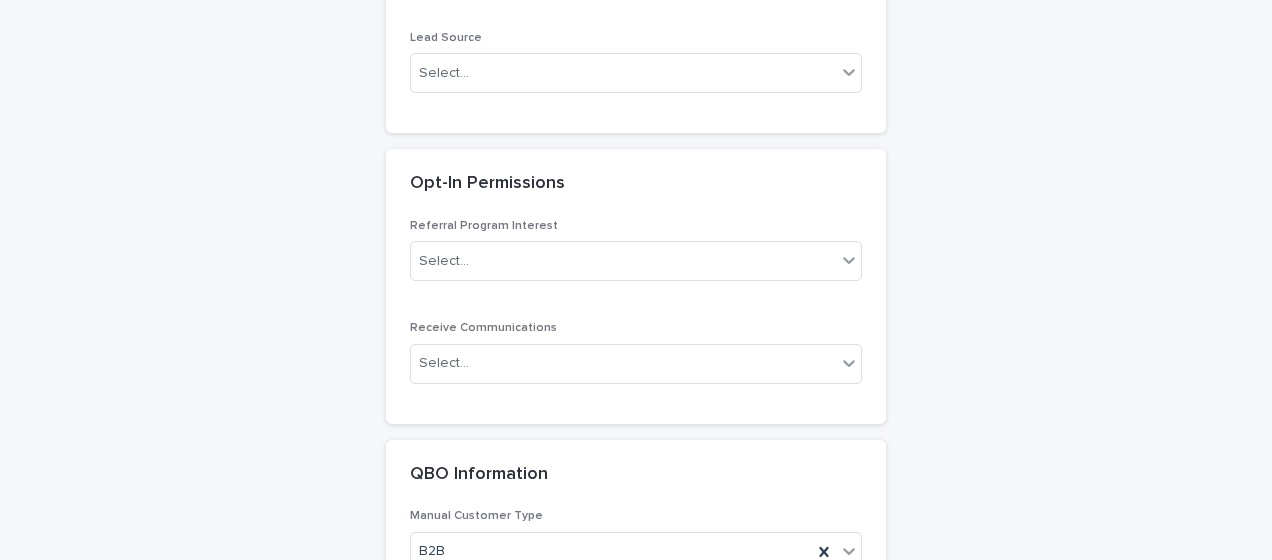 scroll, scrollTop: 3854, scrollLeft: 0, axis: vertical 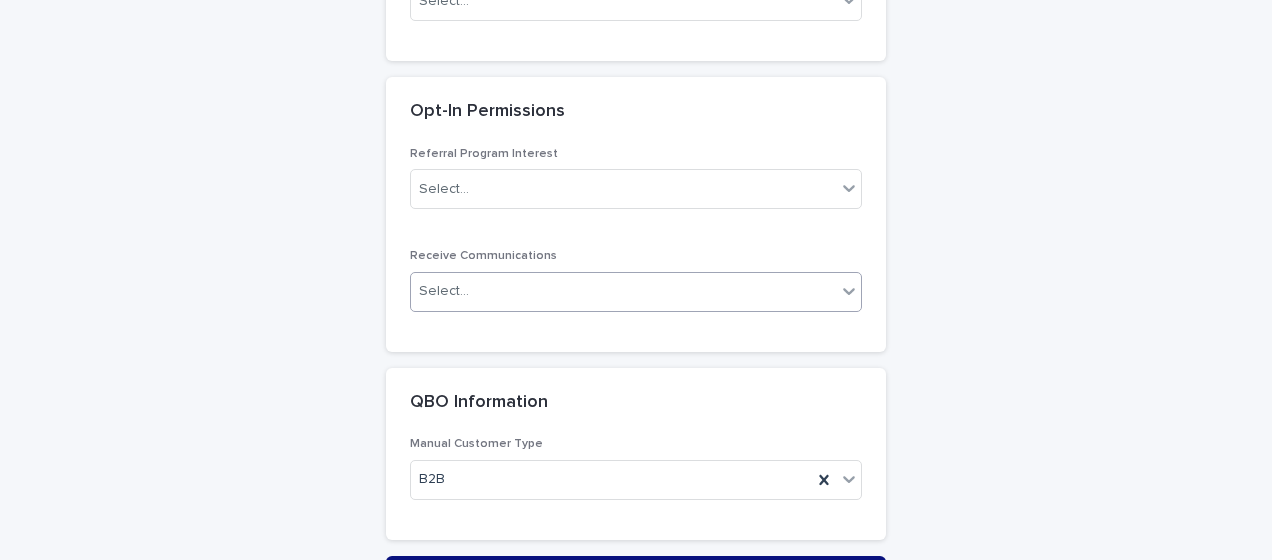 click on "Select..." at bounding box center (623, 291) 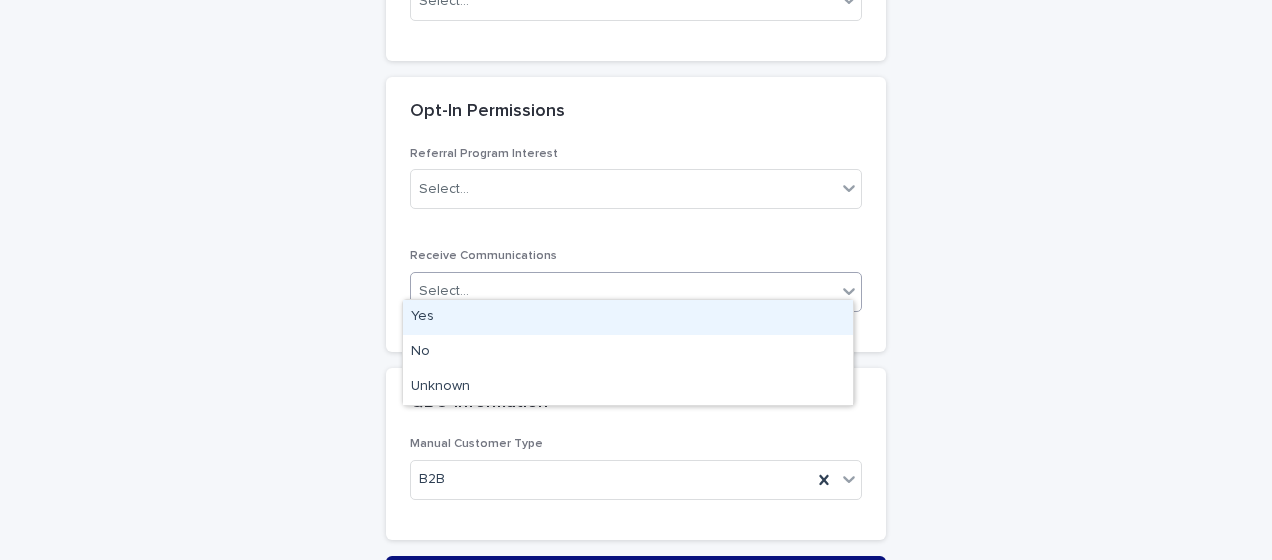 click on "Yes" at bounding box center (628, 317) 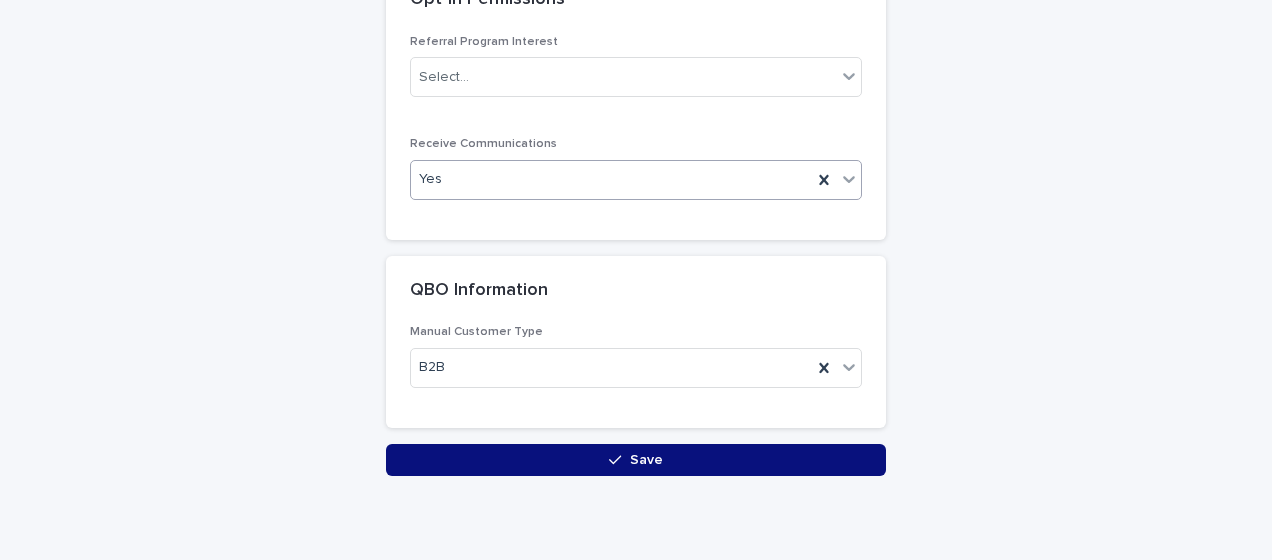 scroll, scrollTop: 4025, scrollLeft: 0, axis: vertical 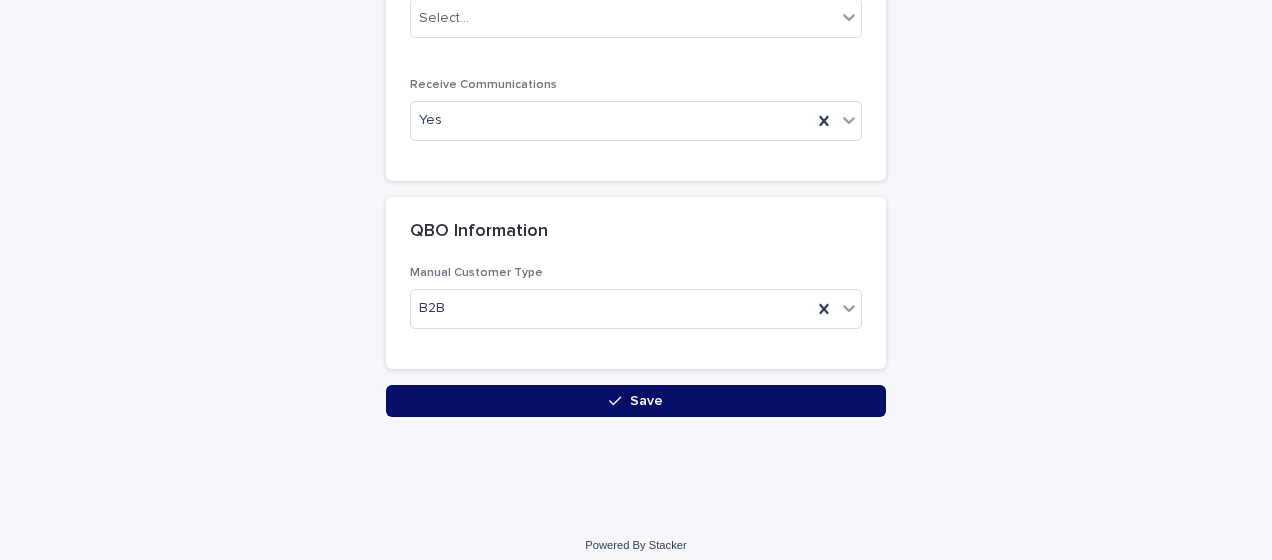 click on "Save" at bounding box center [636, 401] 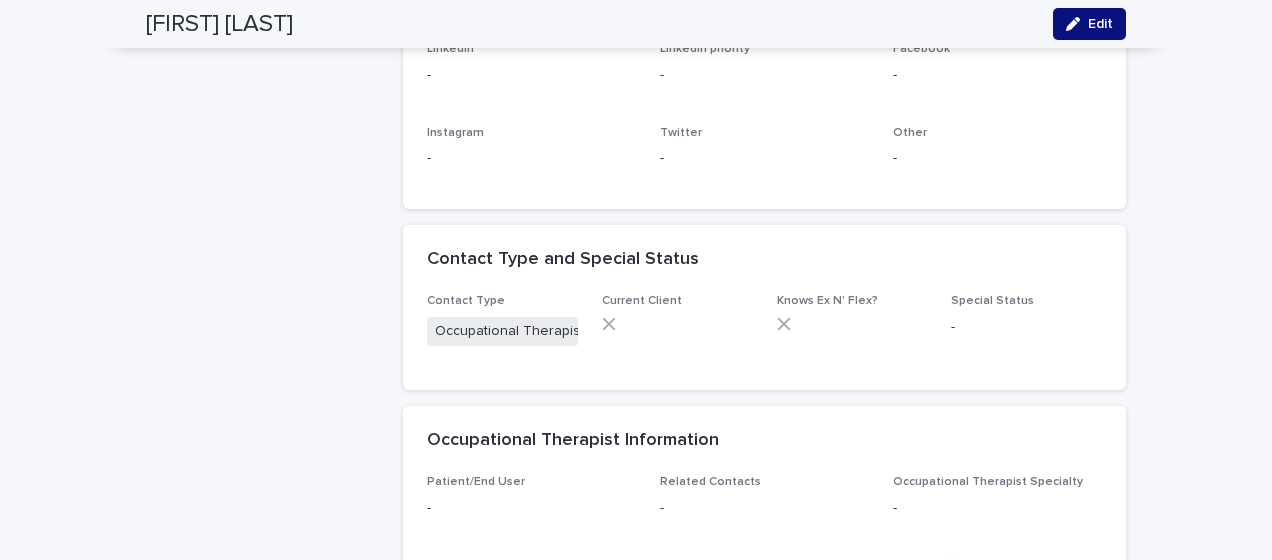 scroll, scrollTop: 2100, scrollLeft: 0, axis: vertical 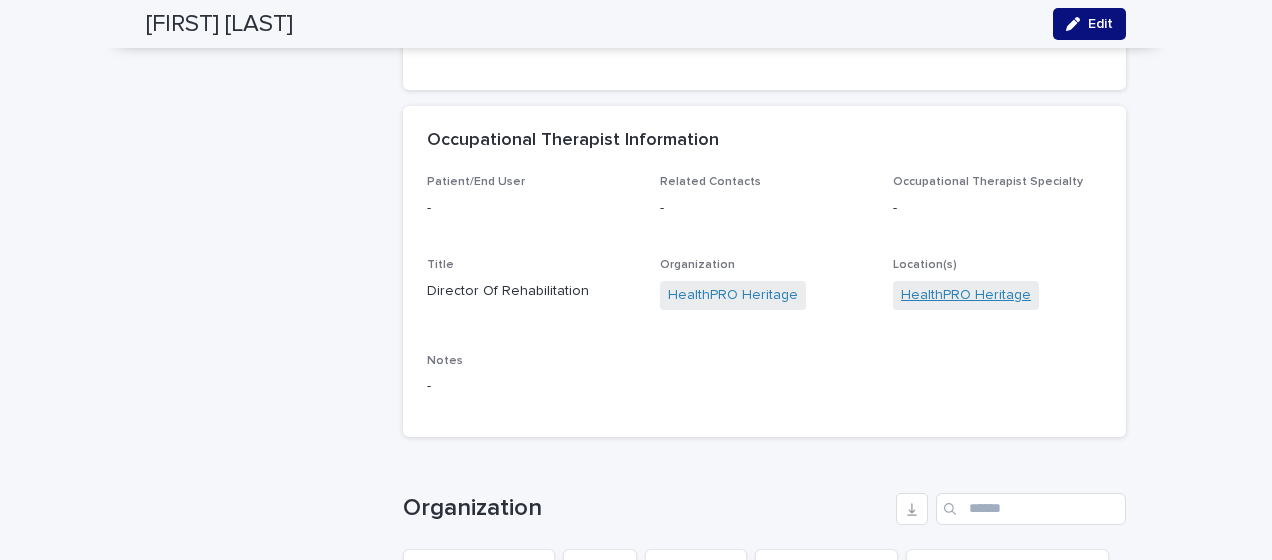 click on "HealthPRO Heritage" at bounding box center (966, 295) 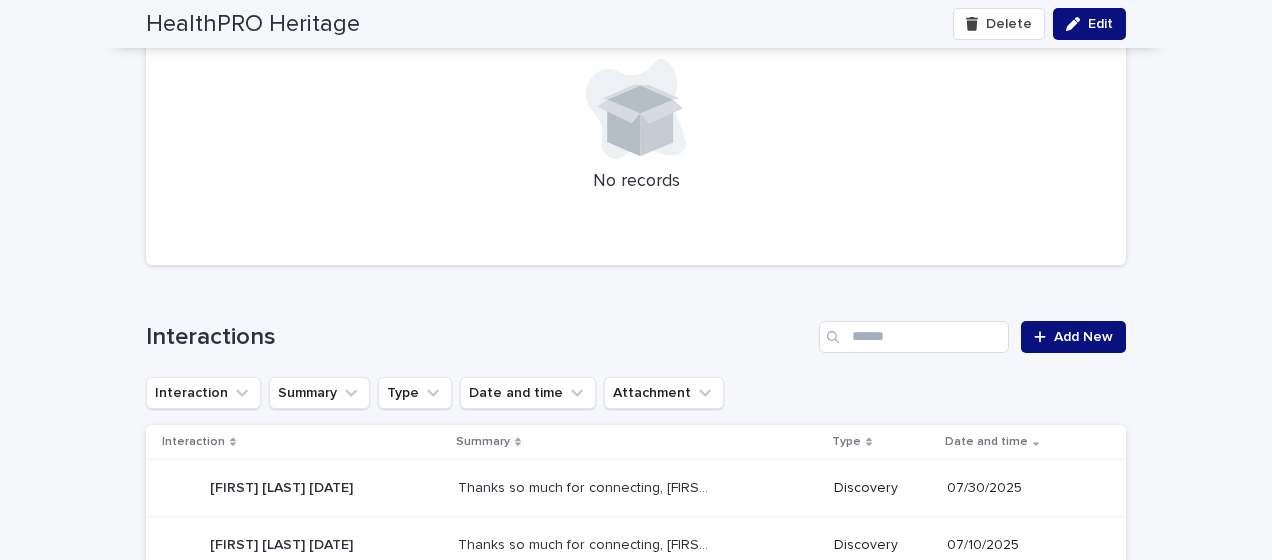 scroll, scrollTop: 600, scrollLeft: 0, axis: vertical 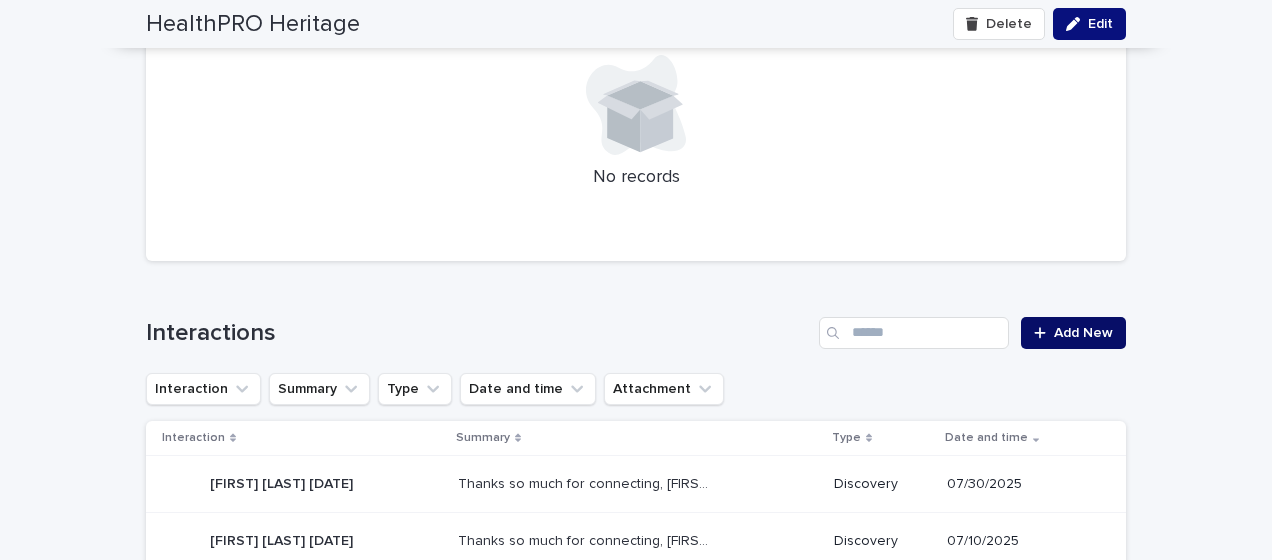 click on "Add New" at bounding box center [1083, 333] 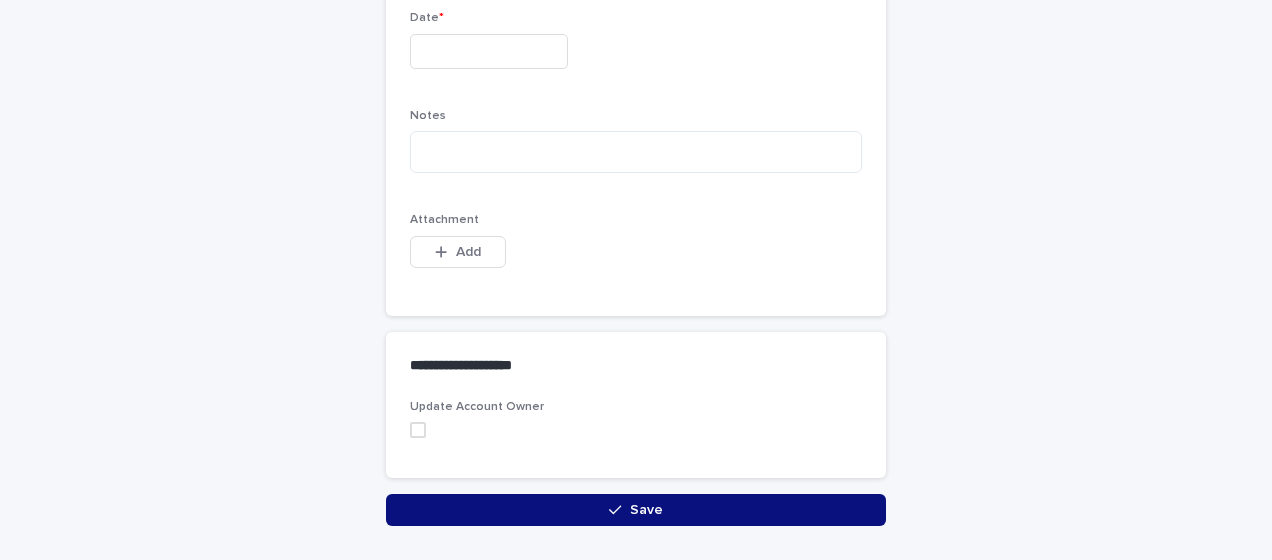 scroll, scrollTop: 4, scrollLeft: 0, axis: vertical 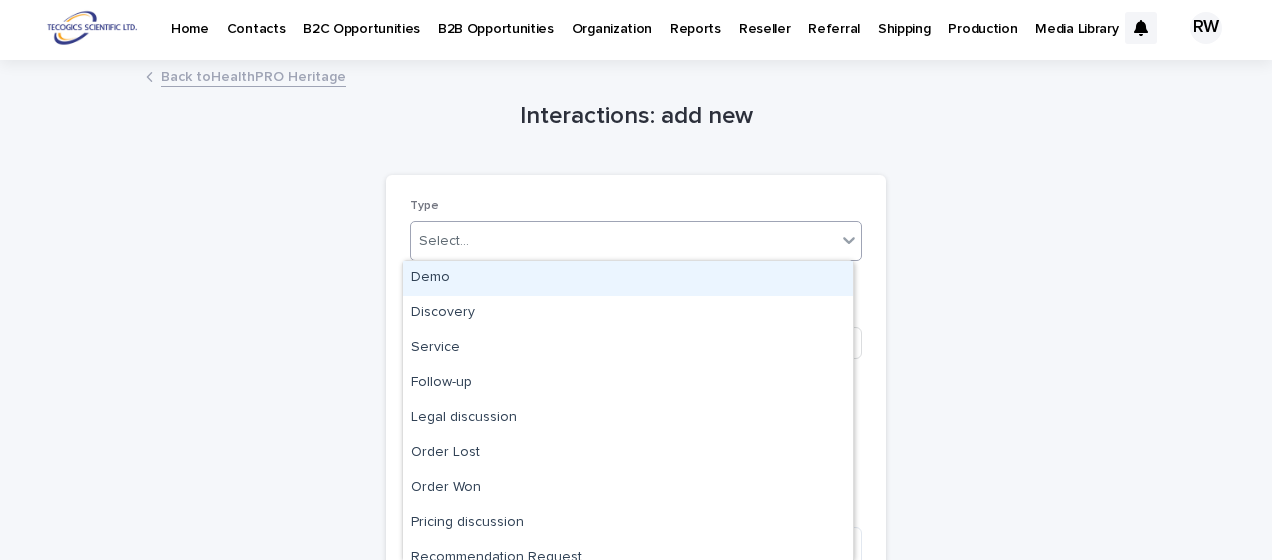 click on "Select..." at bounding box center [444, 241] 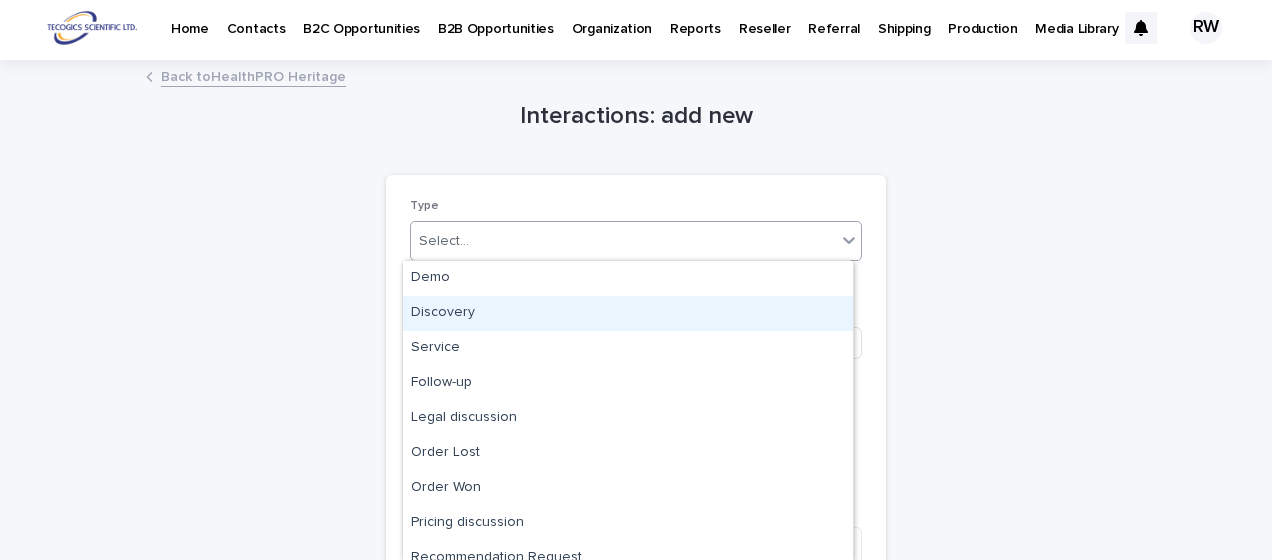 click on "Discovery" at bounding box center (628, 313) 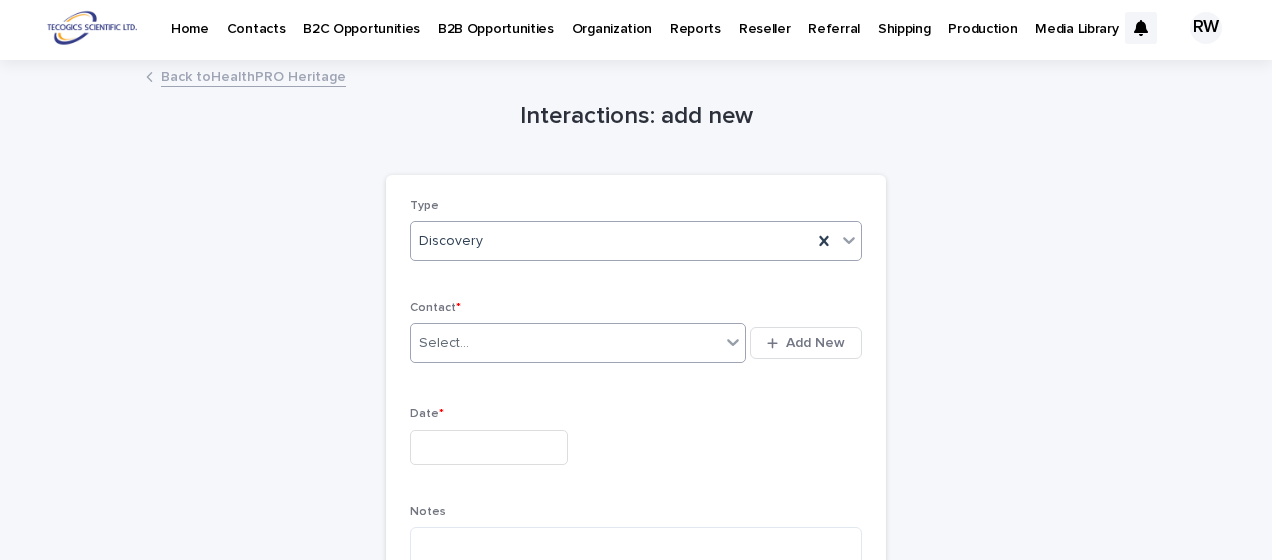 click on "Select..." at bounding box center (444, 343) 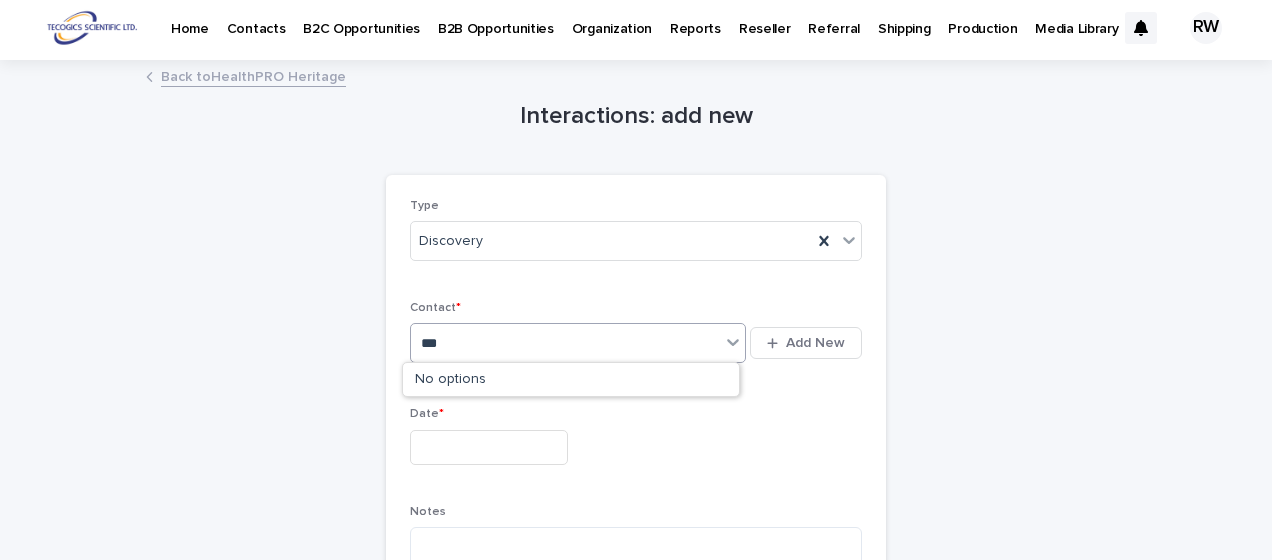 type on "****" 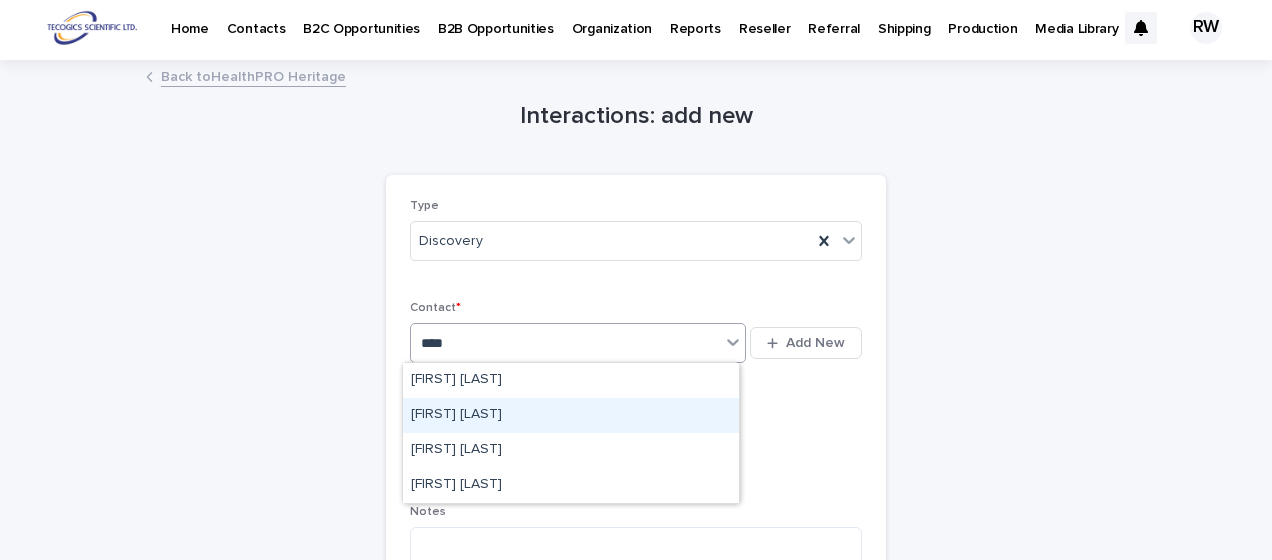 click on "[FIRST] [LAST]" at bounding box center (571, 415) 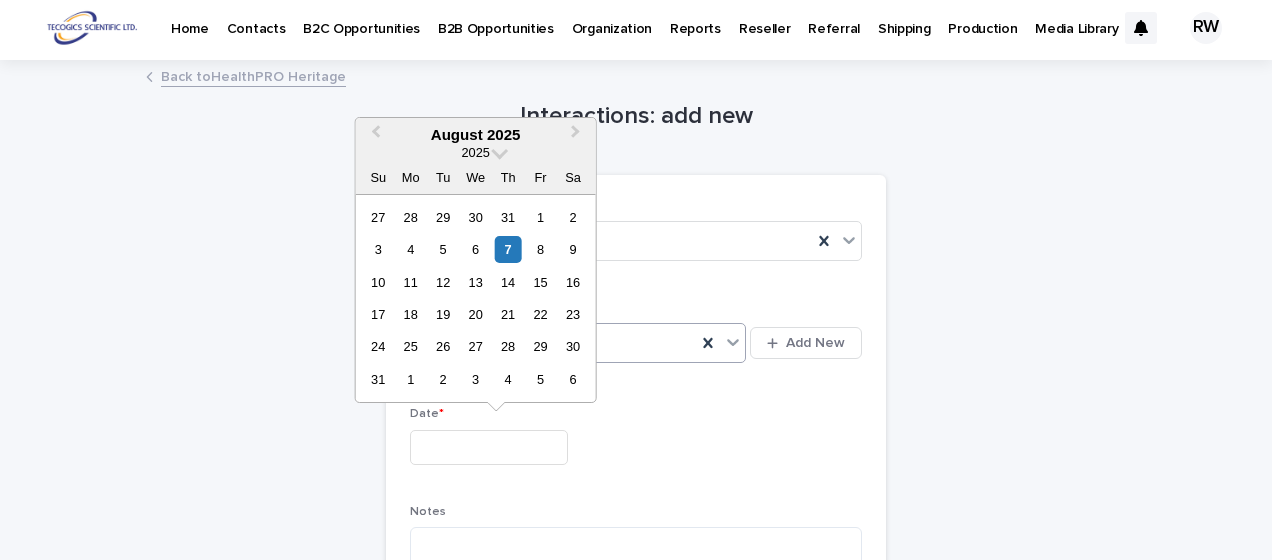 click at bounding box center [489, 447] 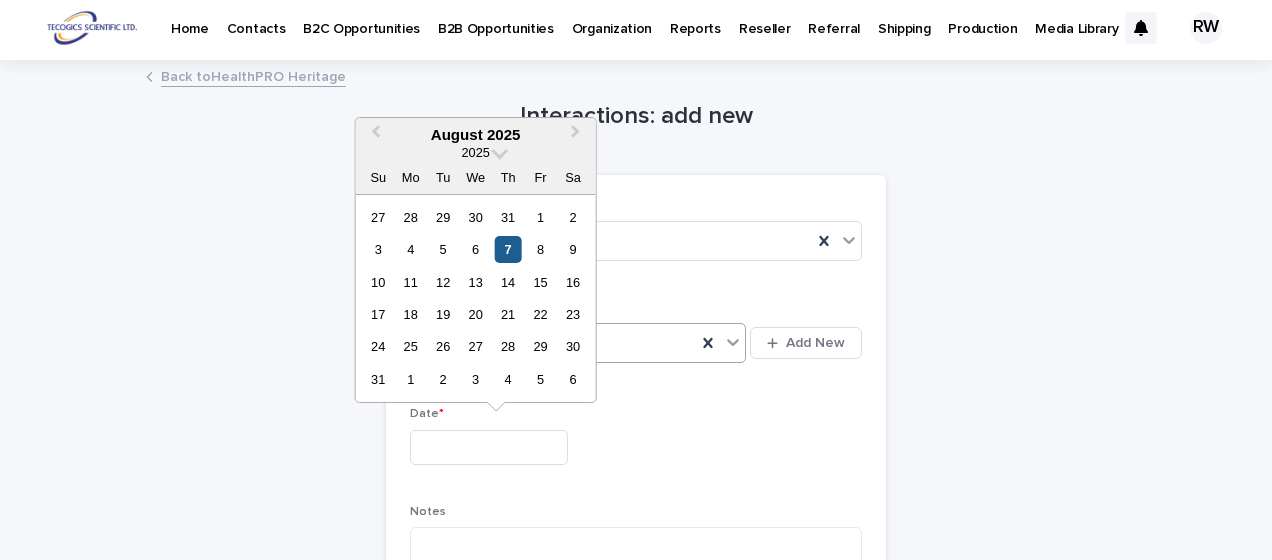 click on "7" at bounding box center (508, 249) 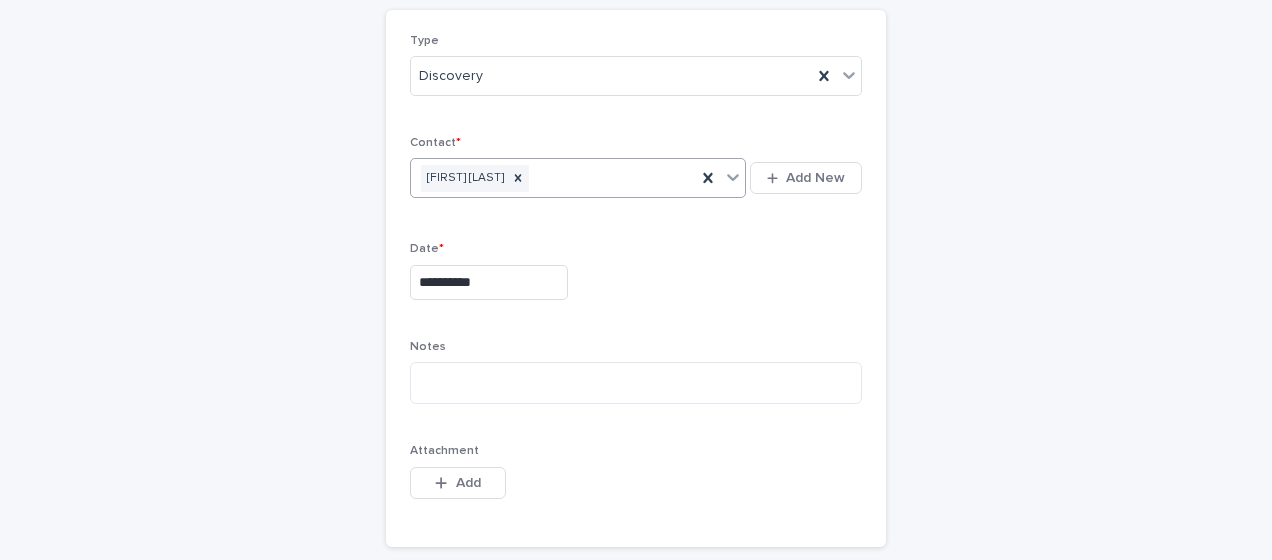 scroll, scrollTop: 204, scrollLeft: 0, axis: vertical 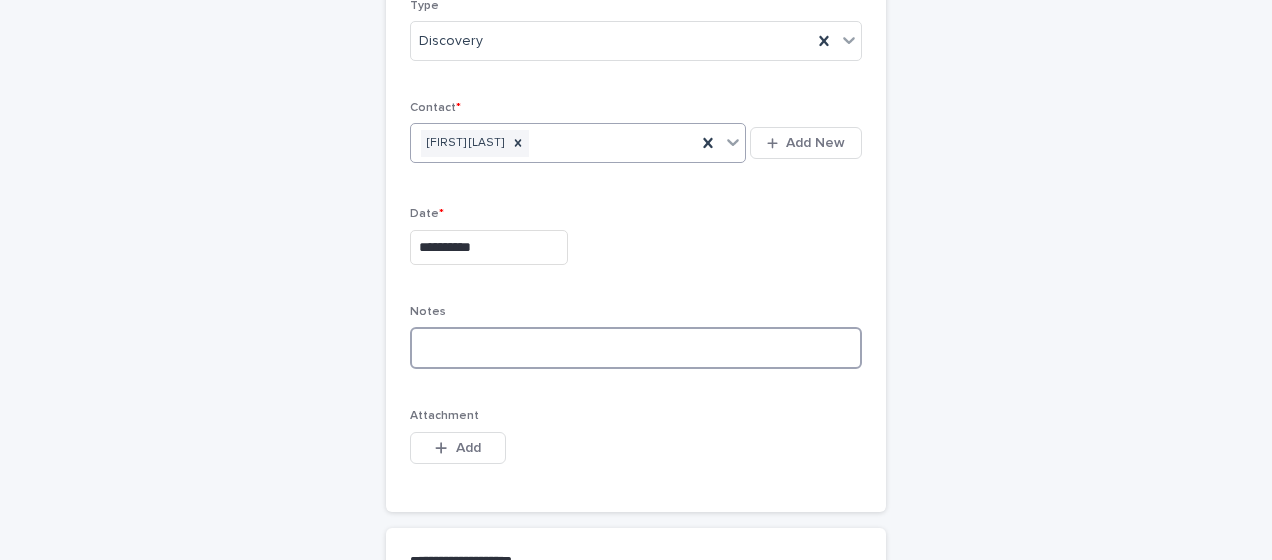 paste on "**********" 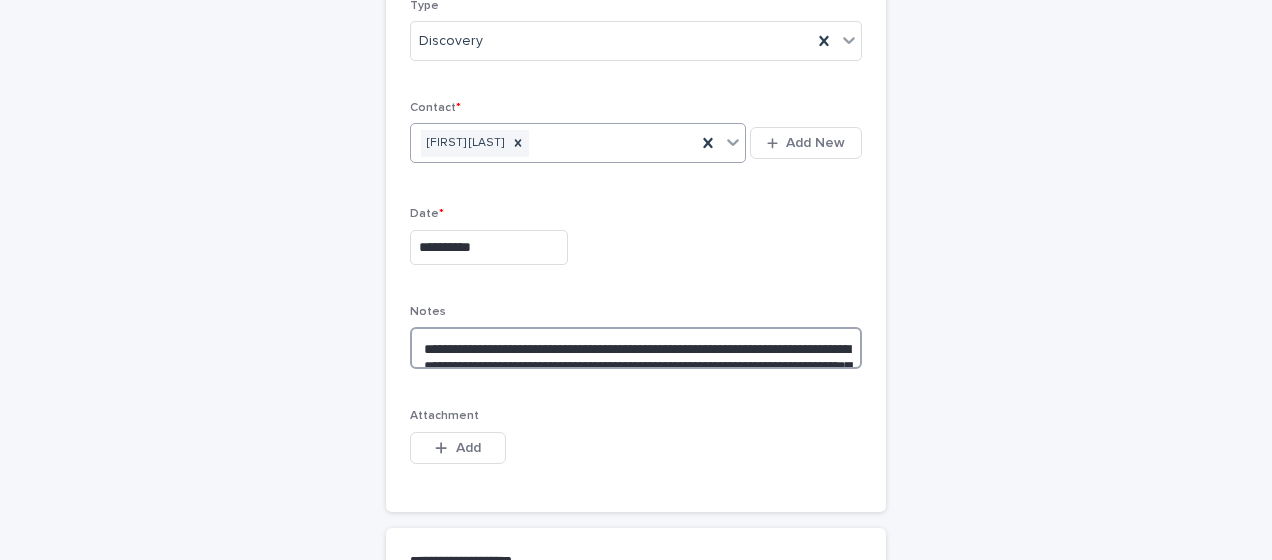 scroll, scrollTop: 334, scrollLeft: 0, axis: vertical 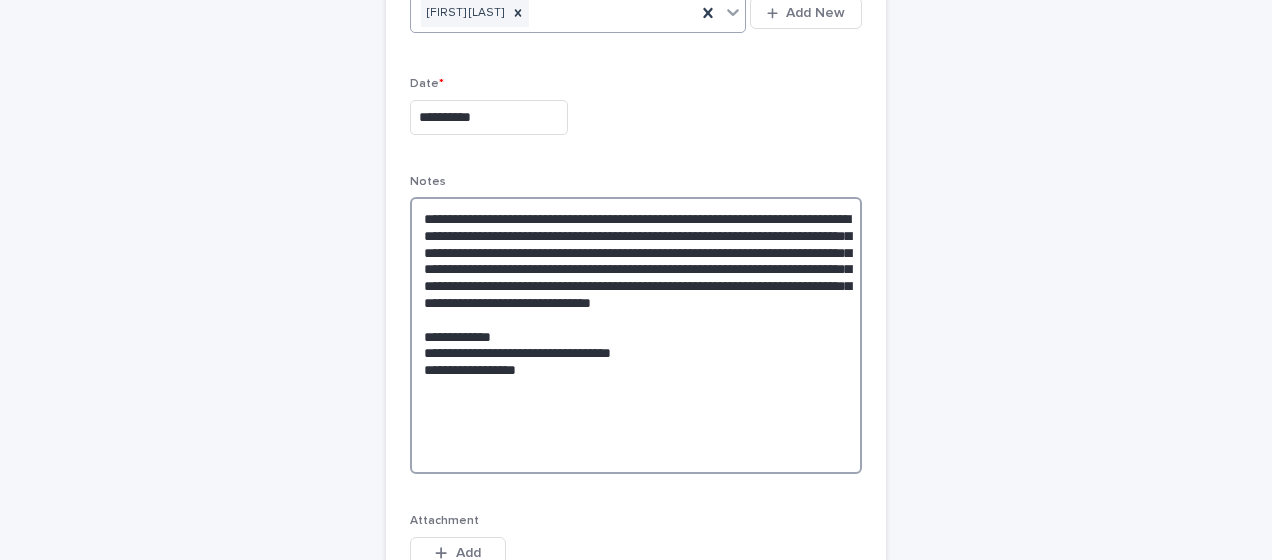 type on "**********" 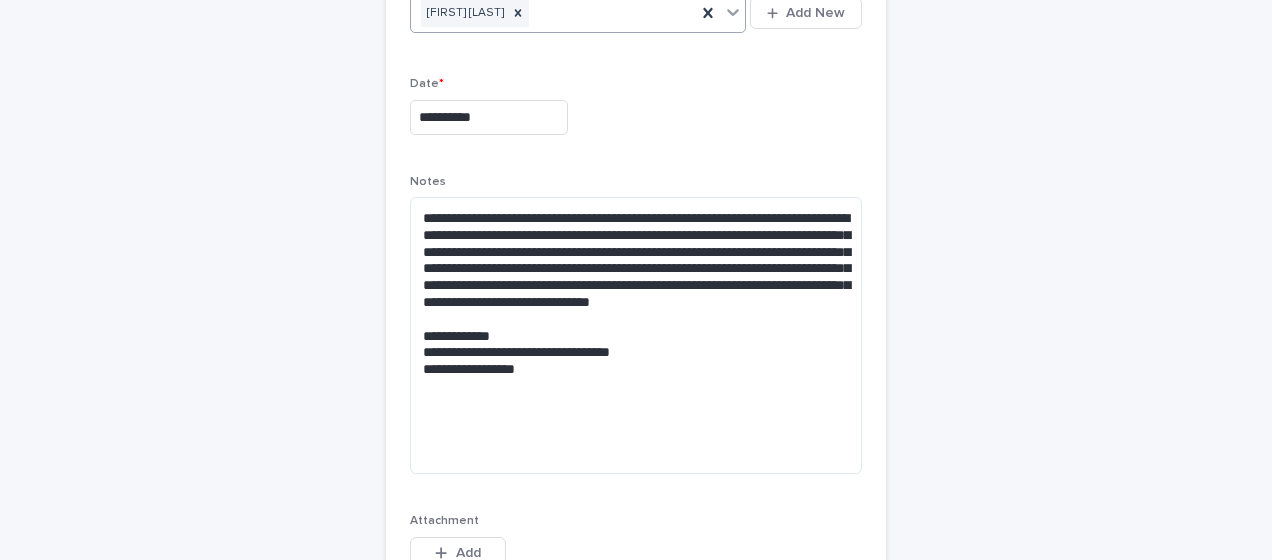 click on "**********" at bounding box center (636, 279) 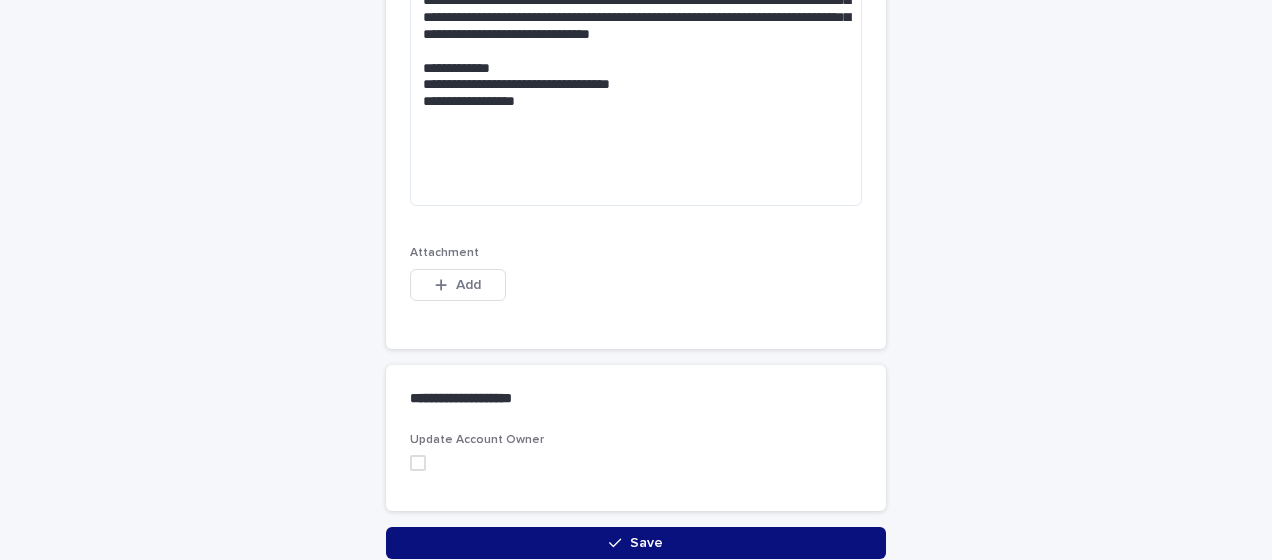 scroll, scrollTop: 734, scrollLeft: 0, axis: vertical 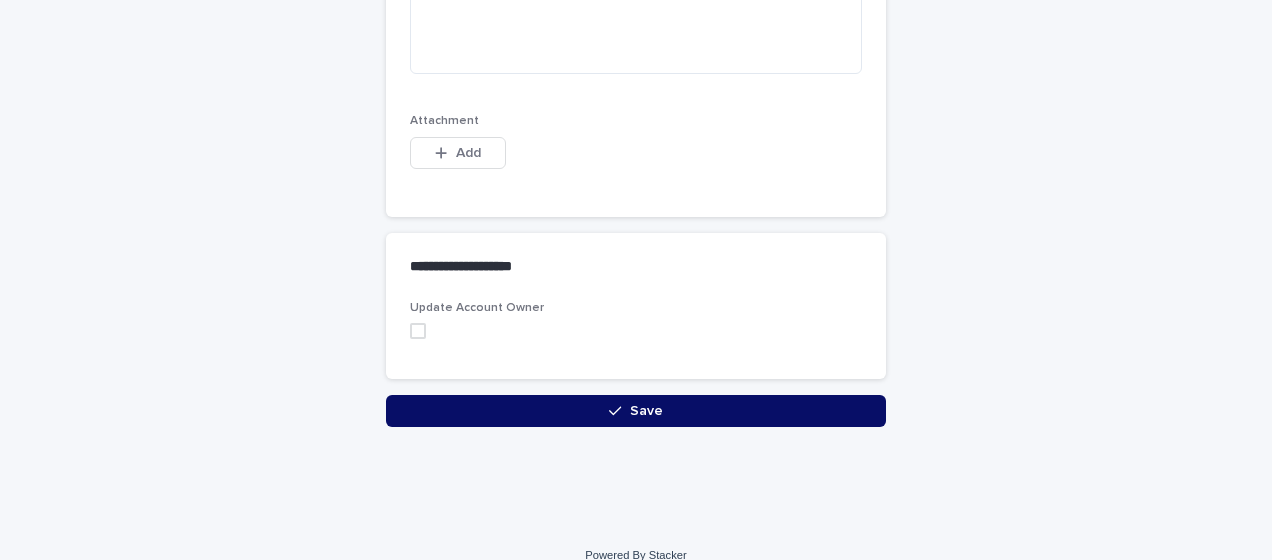 click on "Save" at bounding box center (636, 411) 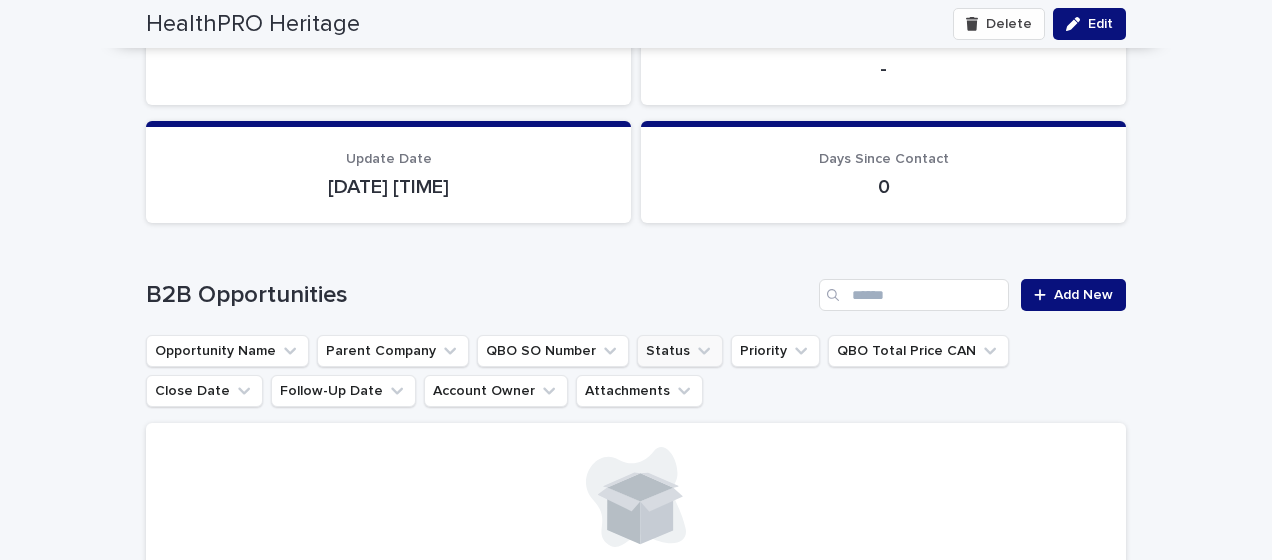 scroll, scrollTop: 0, scrollLeft: 0, axis: both 